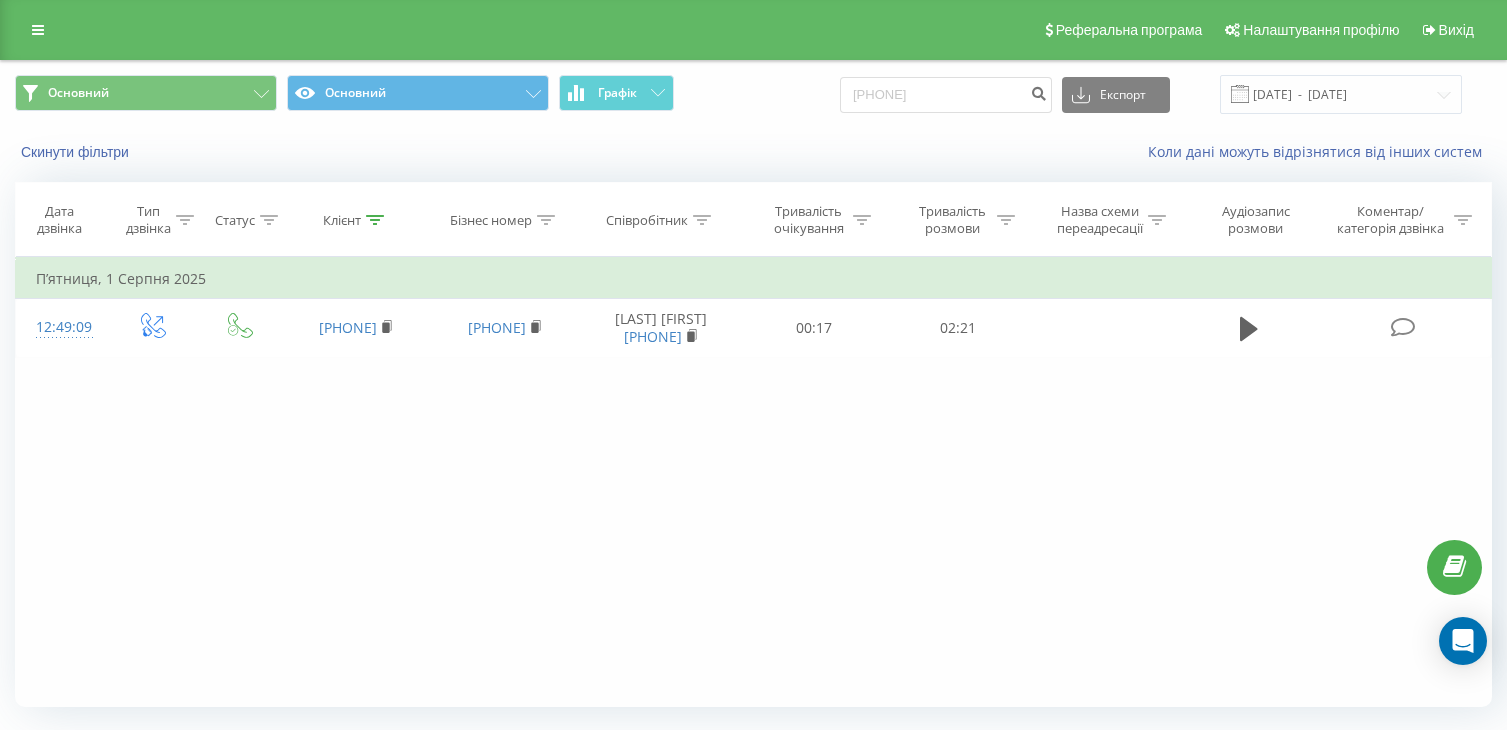 scroll, scrollTop: 0, scrollLeft: 0, axis: both 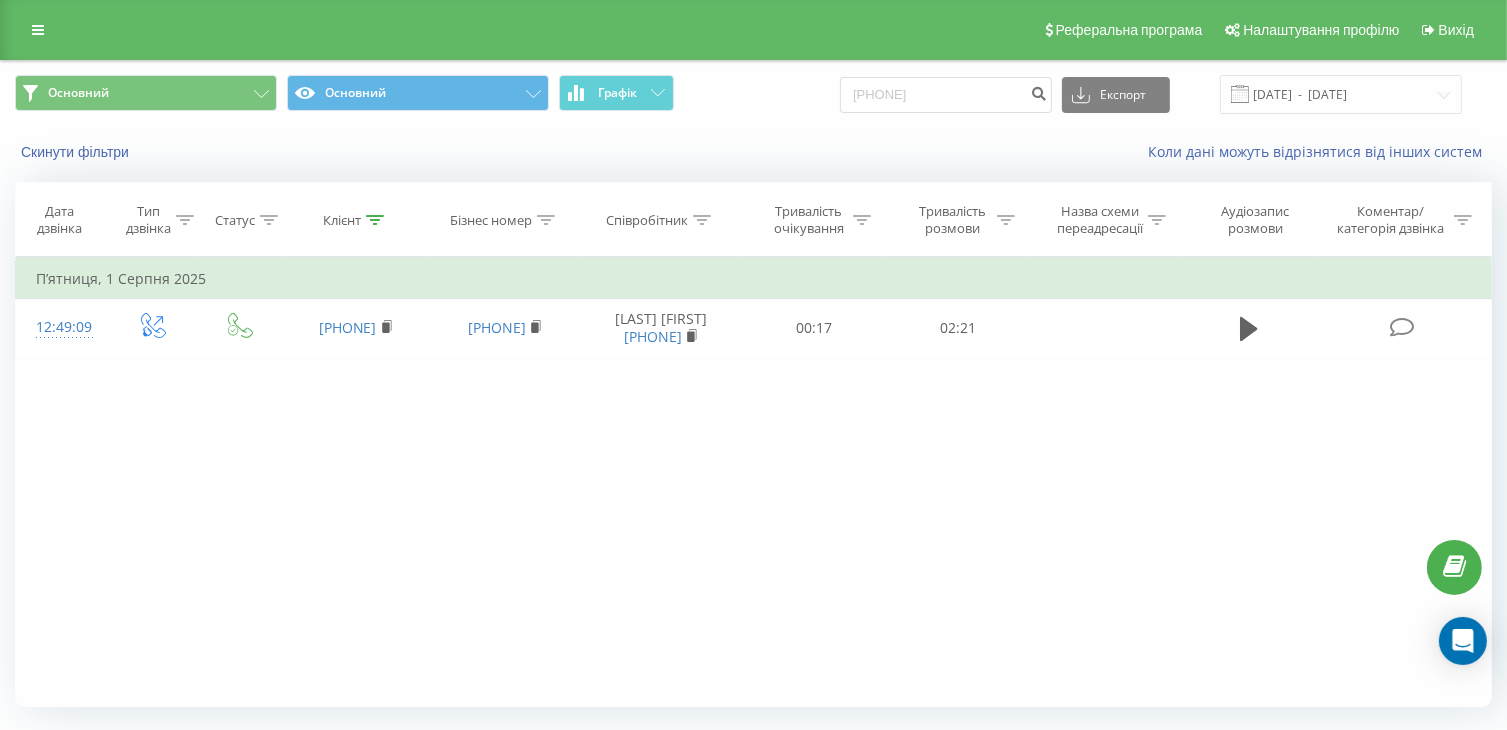type on "[PHONE]" 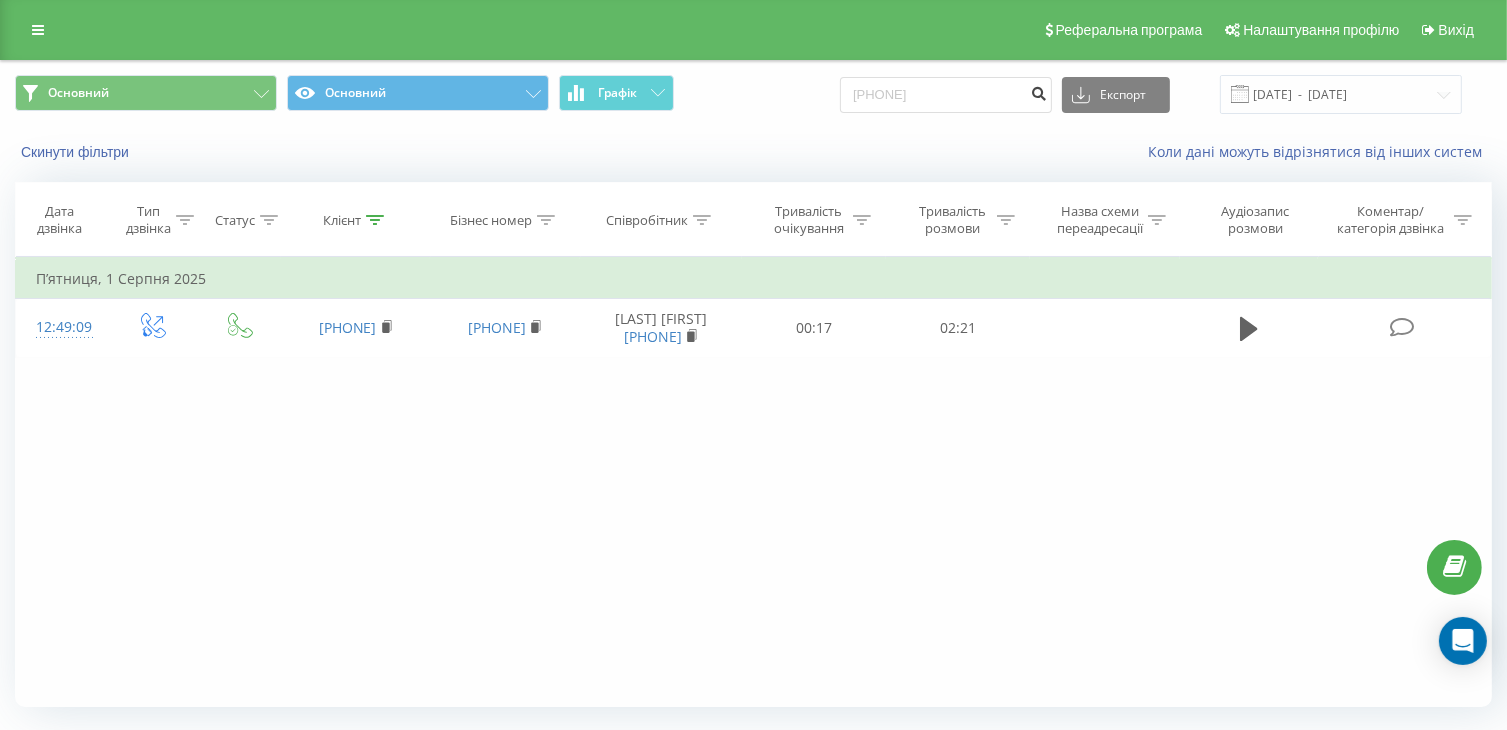 click at bounding box center (1038, 91) 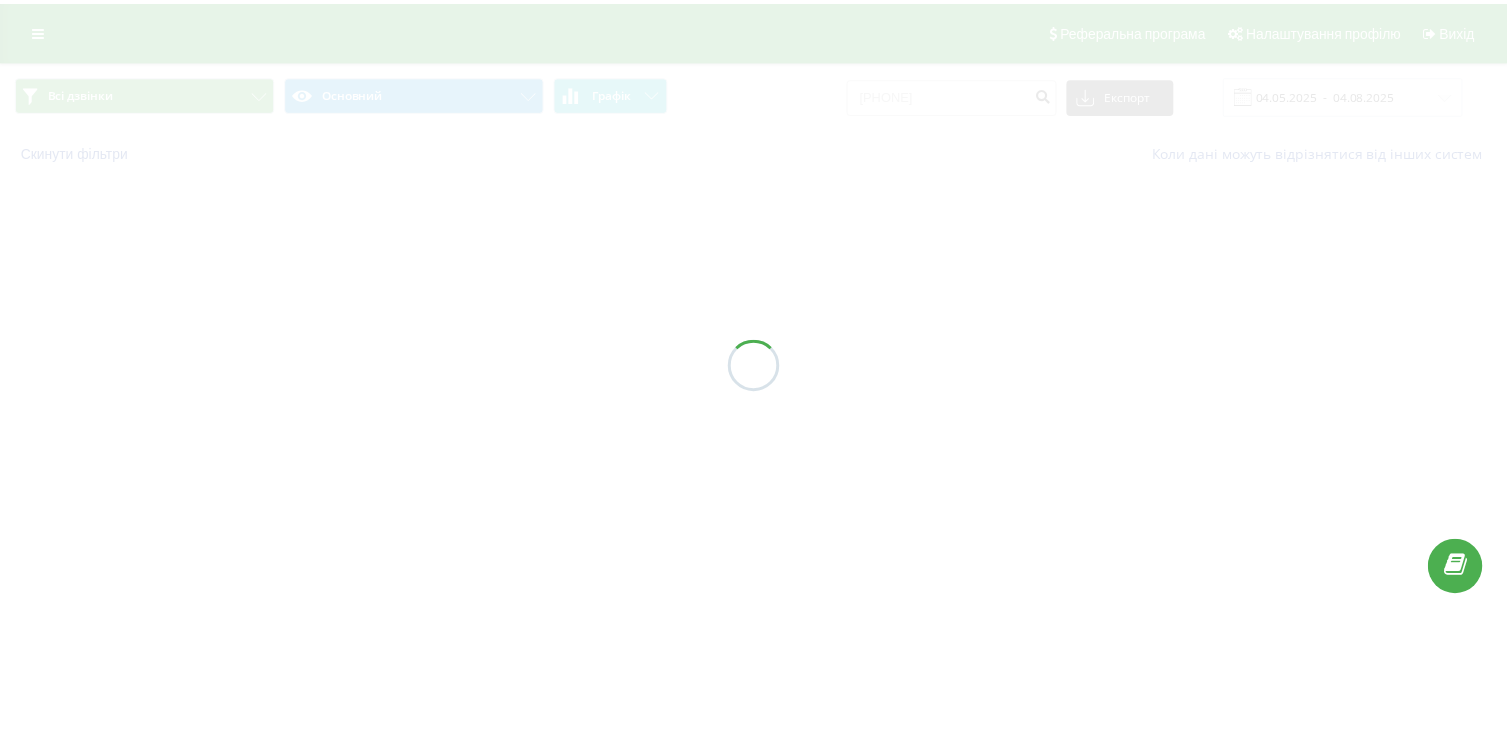 scroll, scrollTop: 0, scrollLeft: 0, axis: both 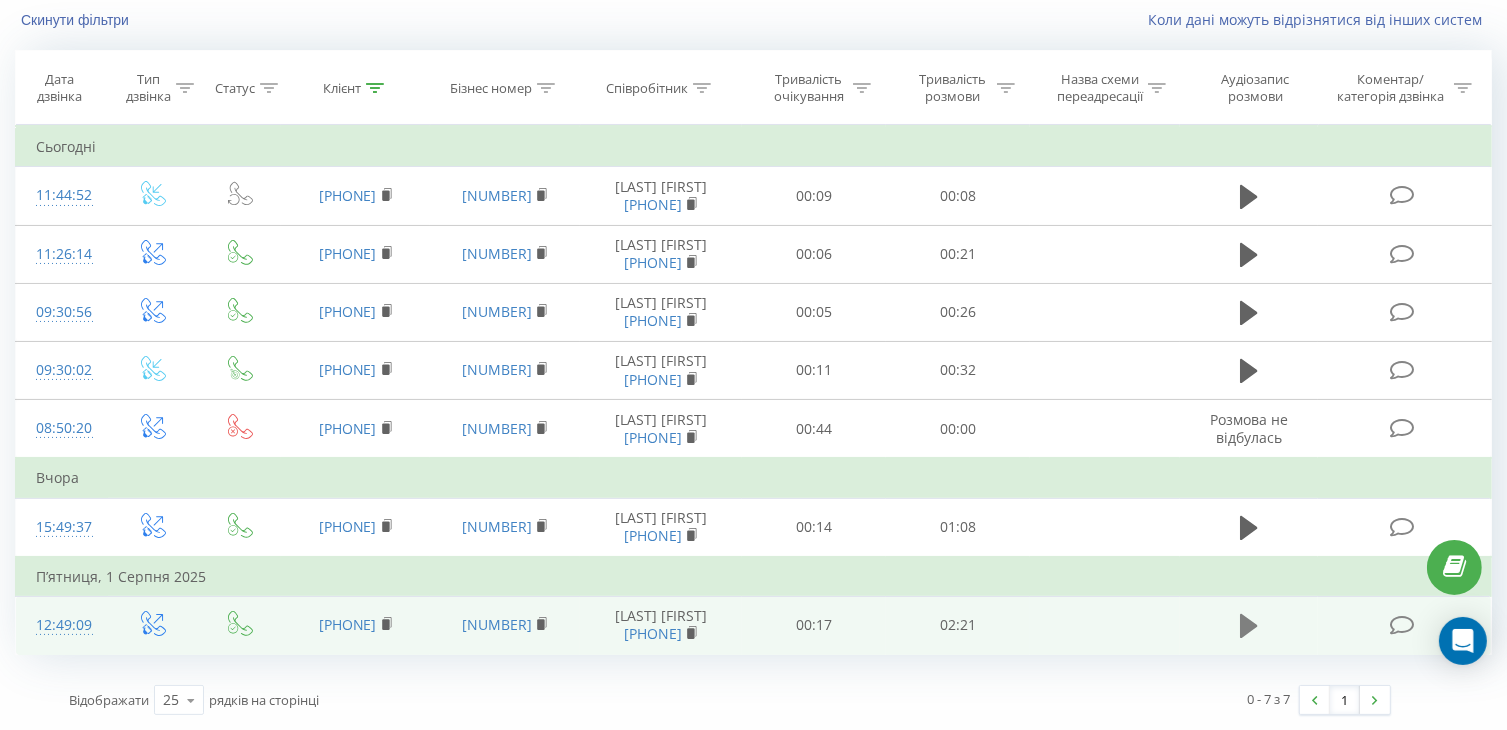 click 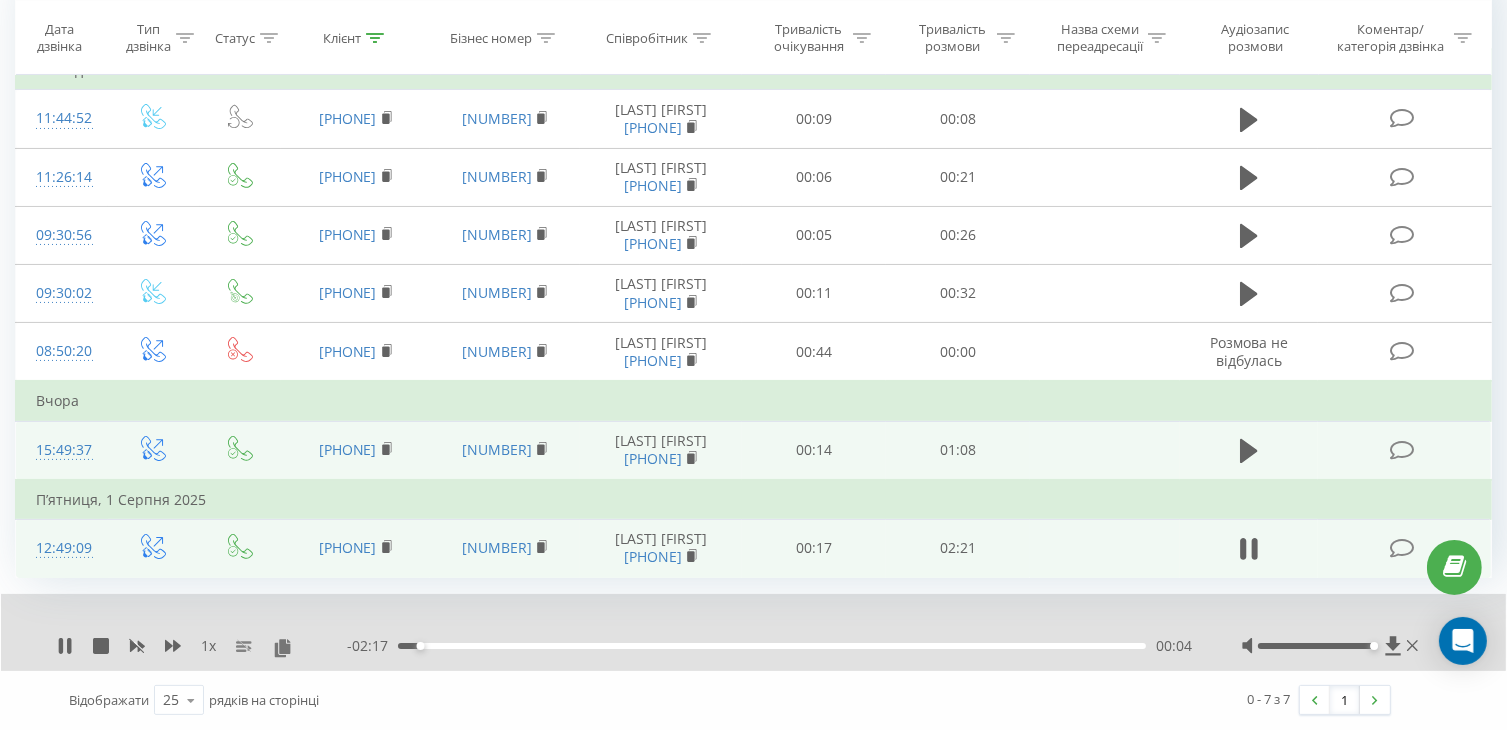 scroll, scrollTop: 313, scrollLeft: 0, axis: vertical 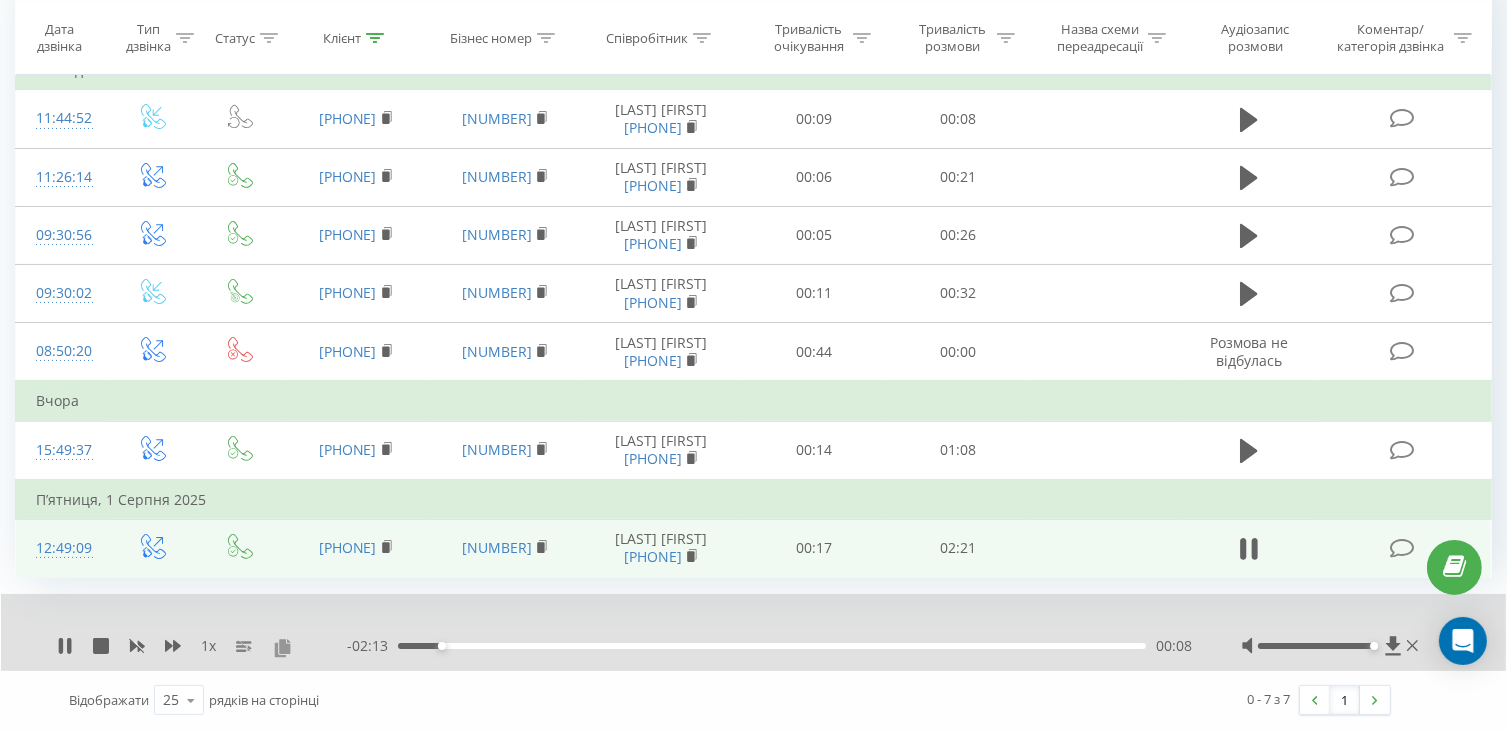 click at bounding box center [282, 647] 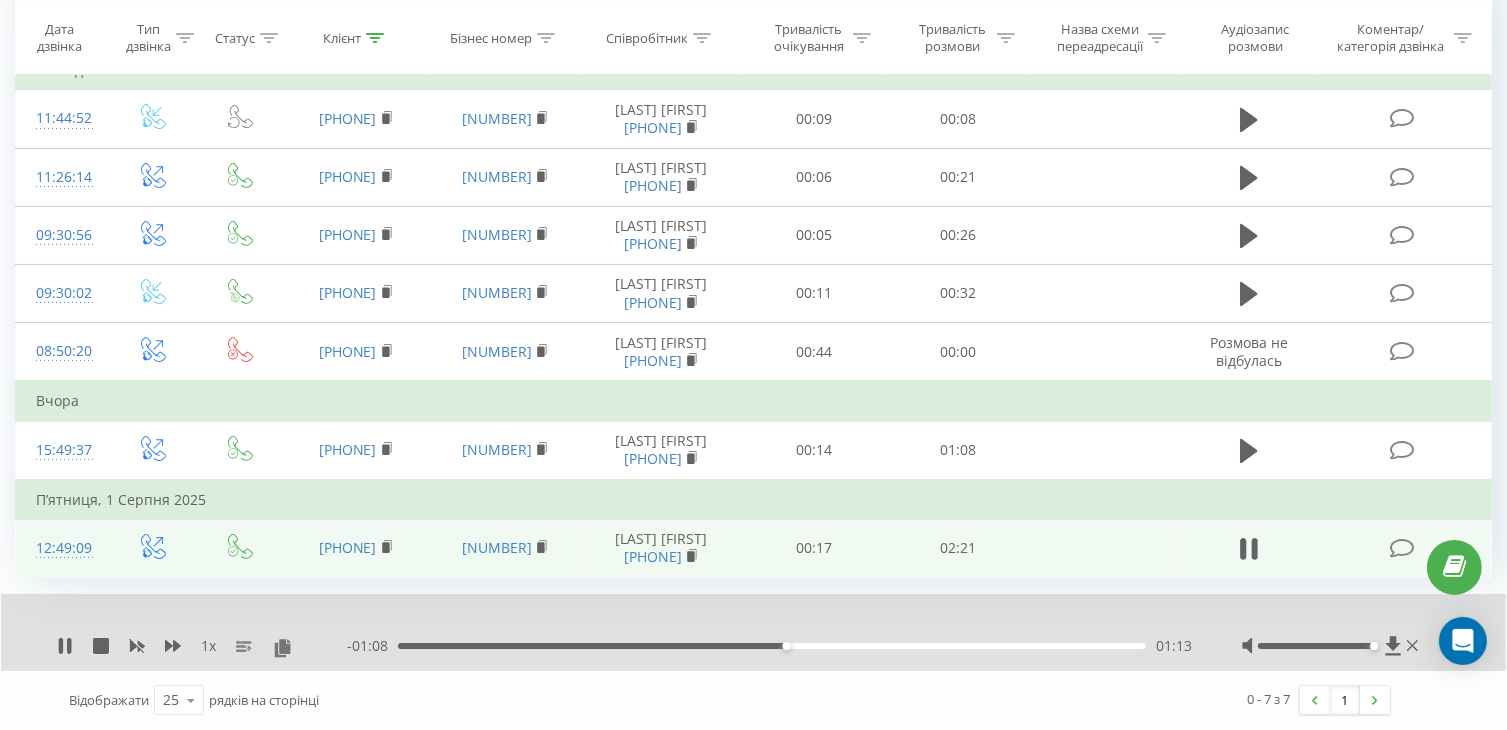 click on "12:49:09         380687626949 380731715194 Бучківський Олександр 380979574878 00:17 02:21" at bounding box center (754, 548) 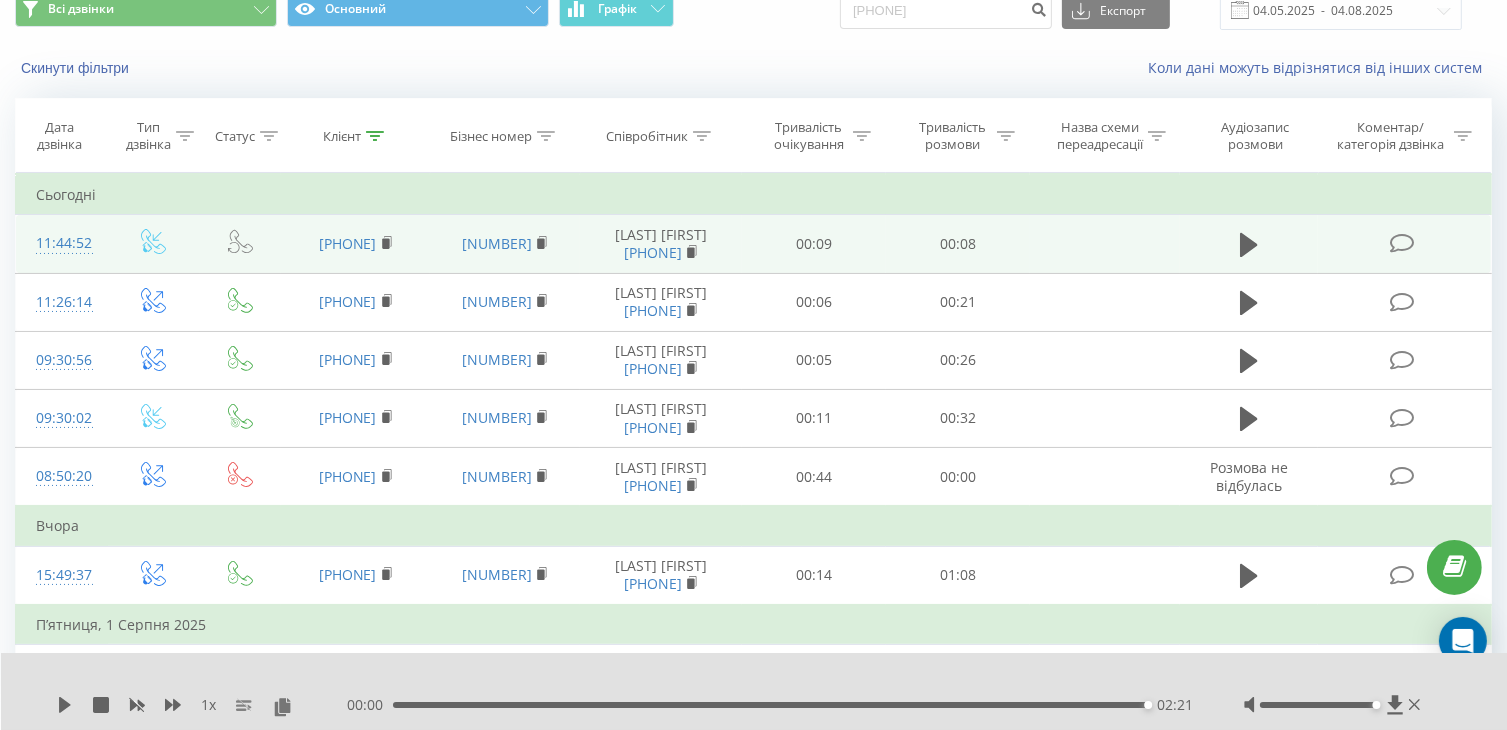 scroll, scrollTop: 0, scrollLeft: 0, axis: both 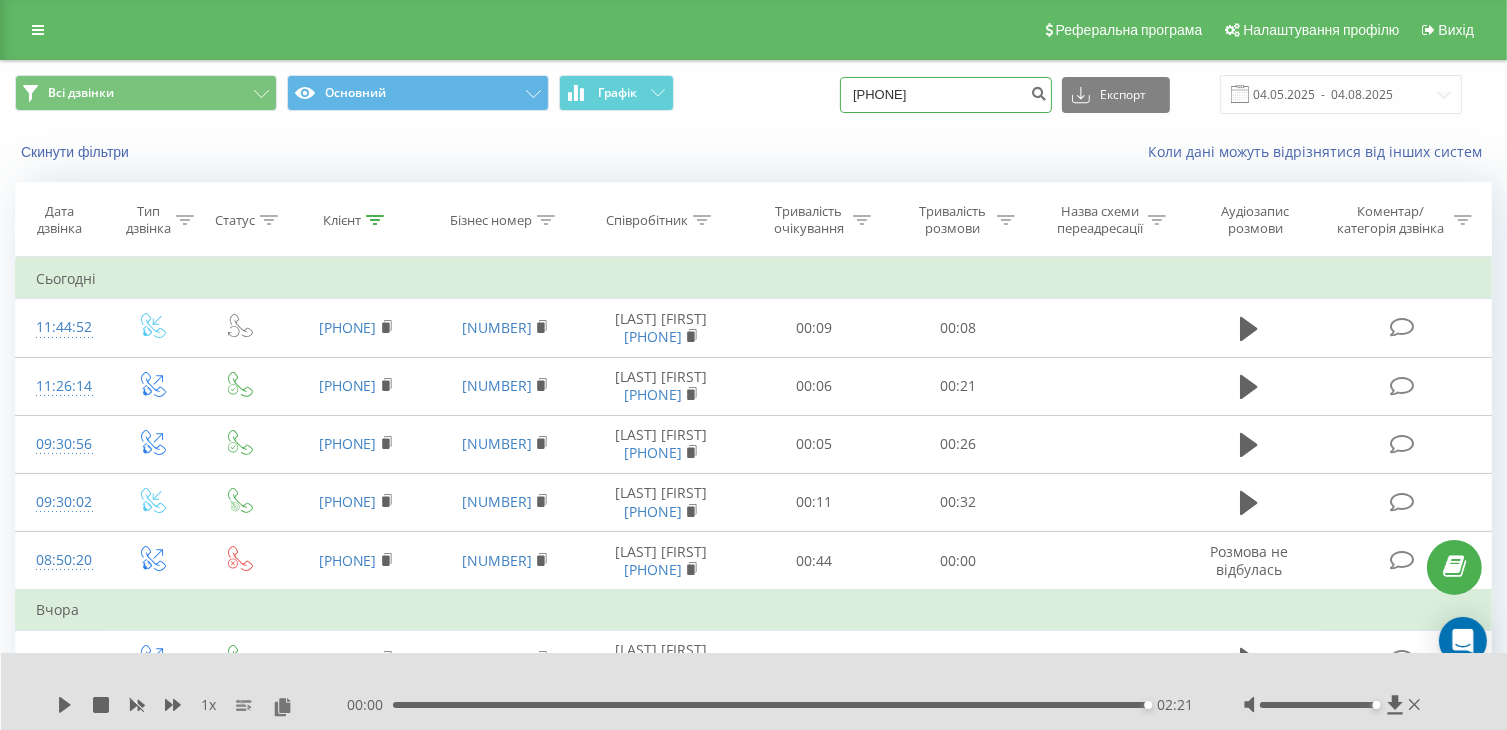 drag, startPoint x: 980, startPoint y: 91, endPoint x: 820, endPoint y: 89, distance: 160.0125 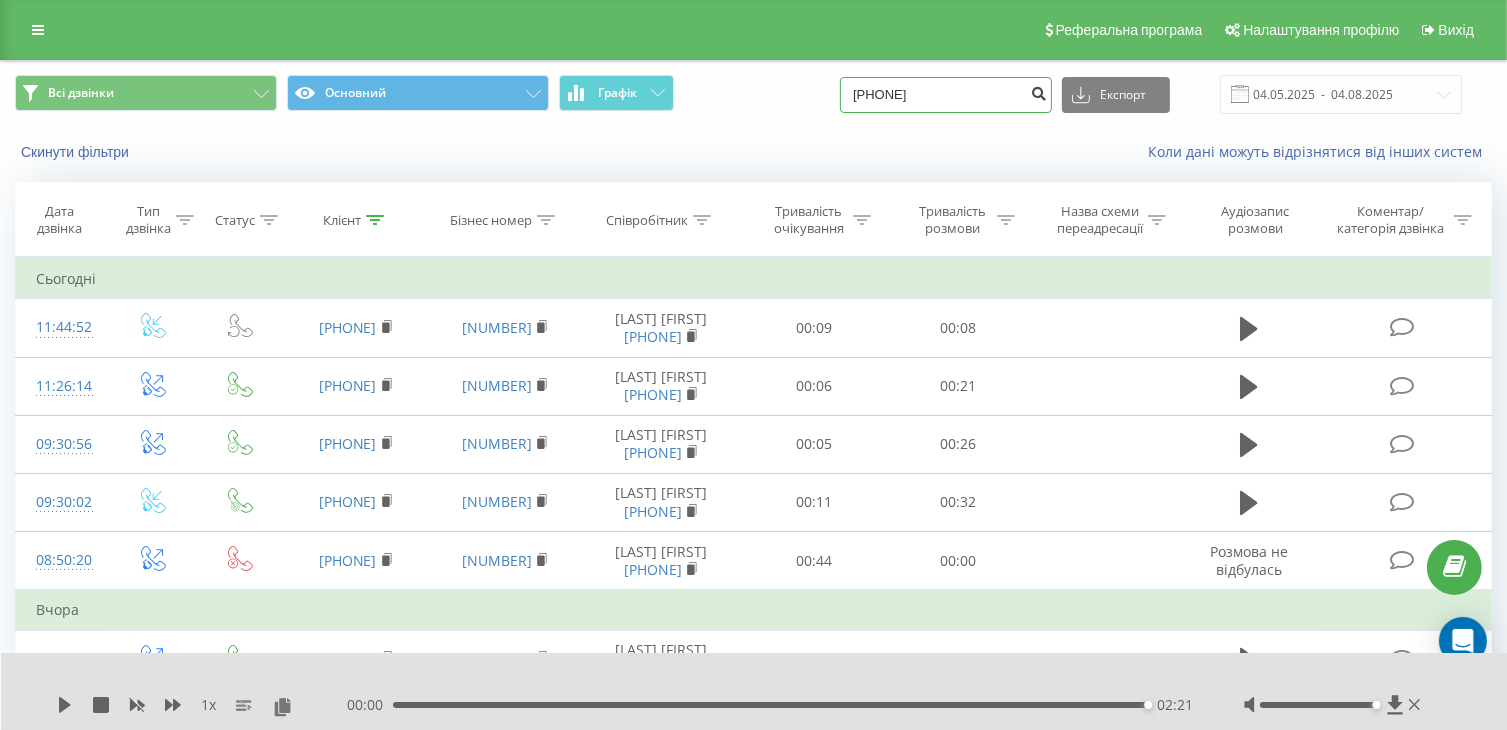type on "380635867529" 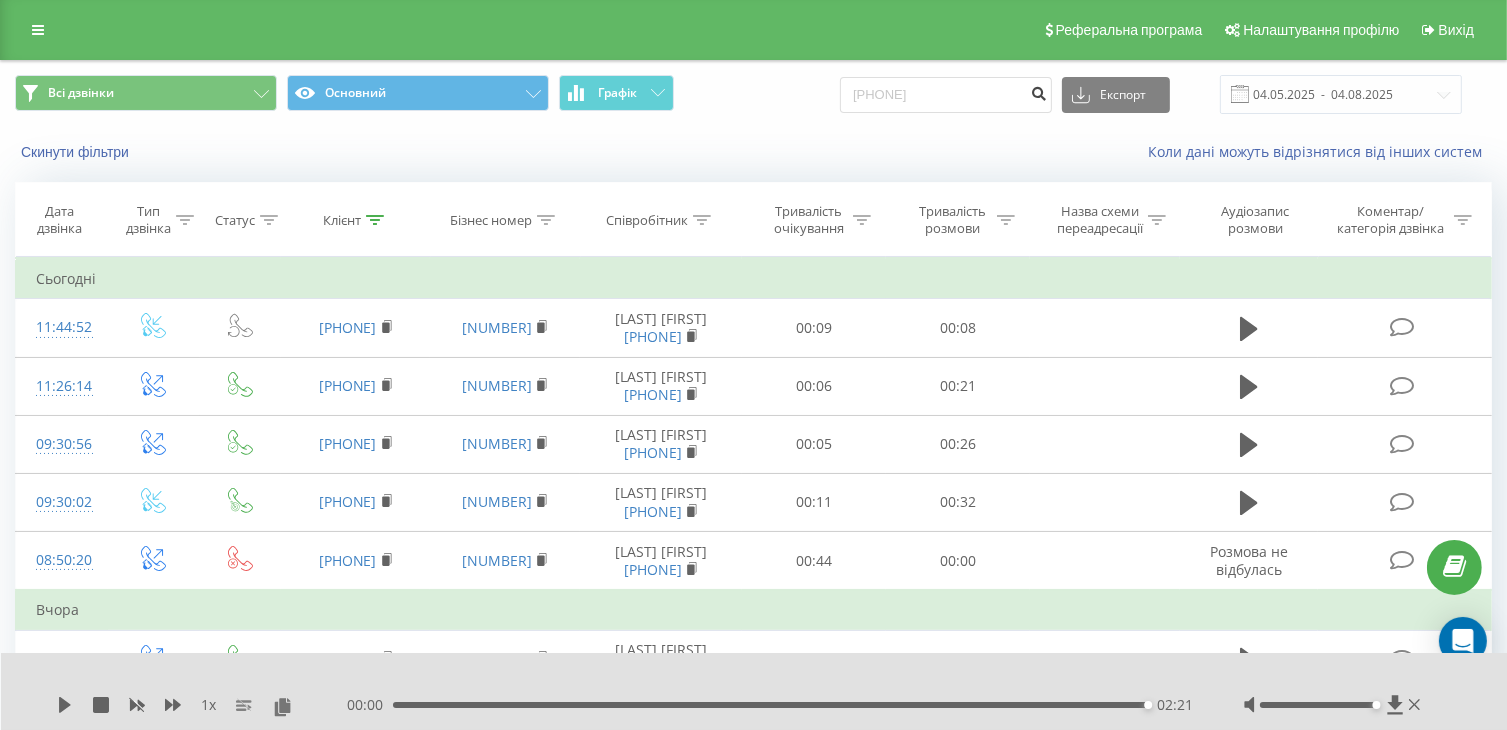 click at bounding box center (1038, 91) 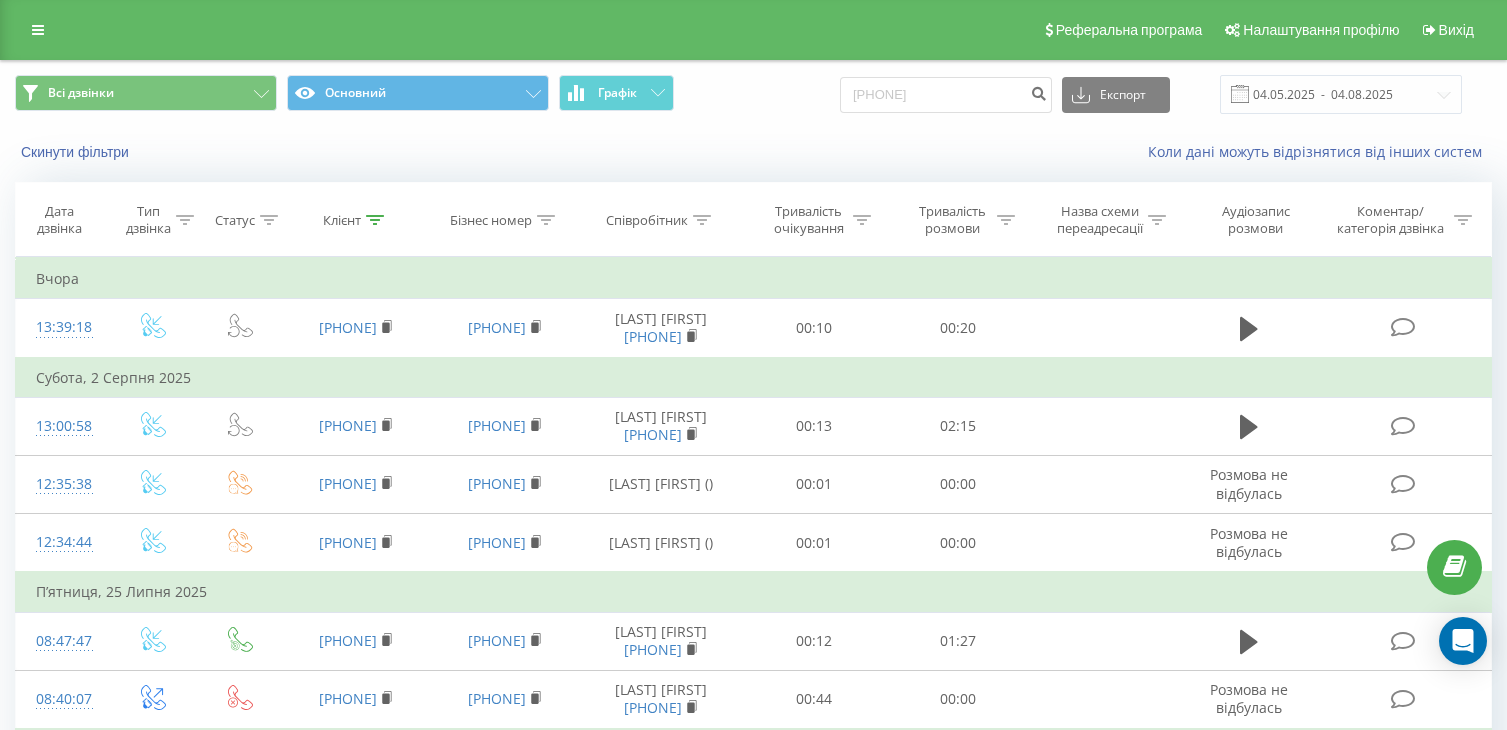 scroll, scrollTop: 245, scrollLeft: 0, axis: vertical 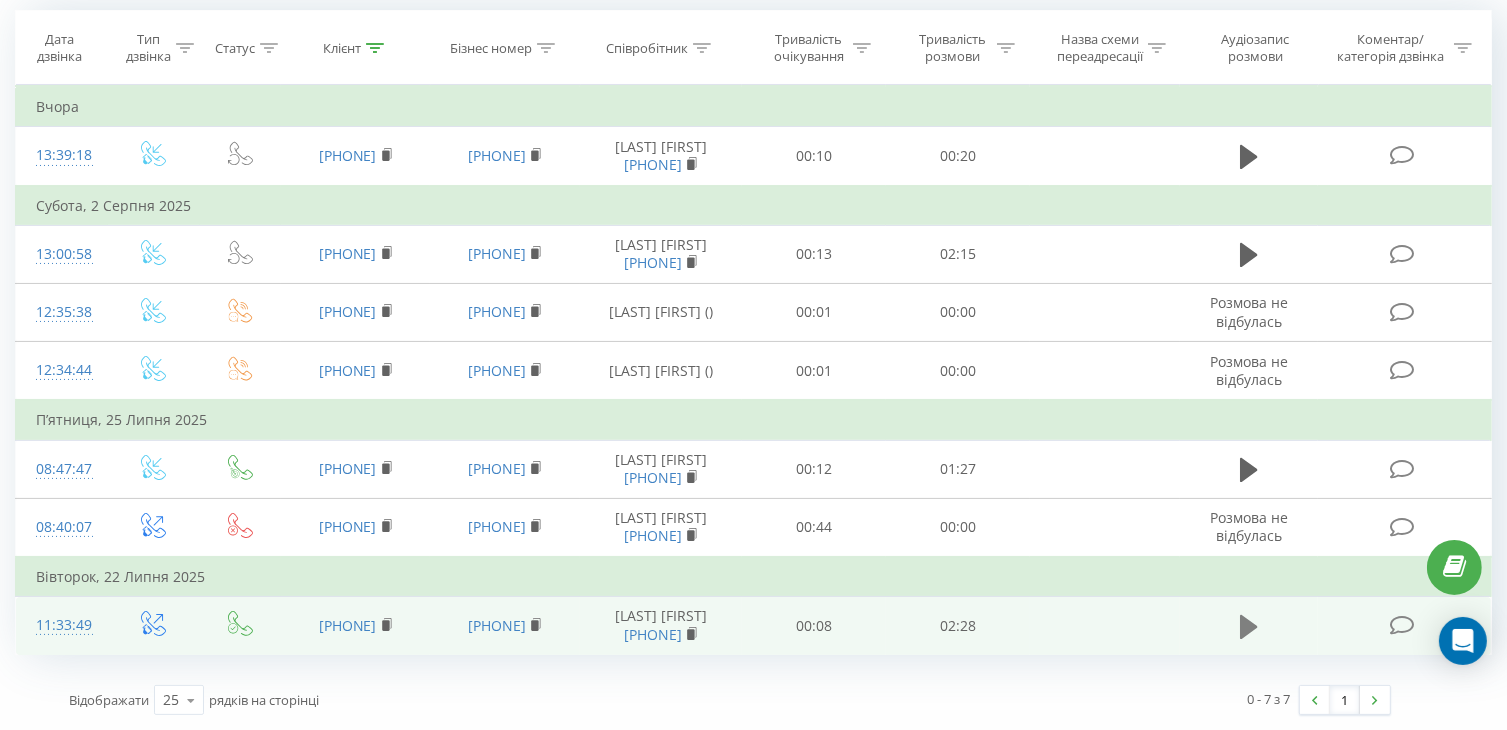 click 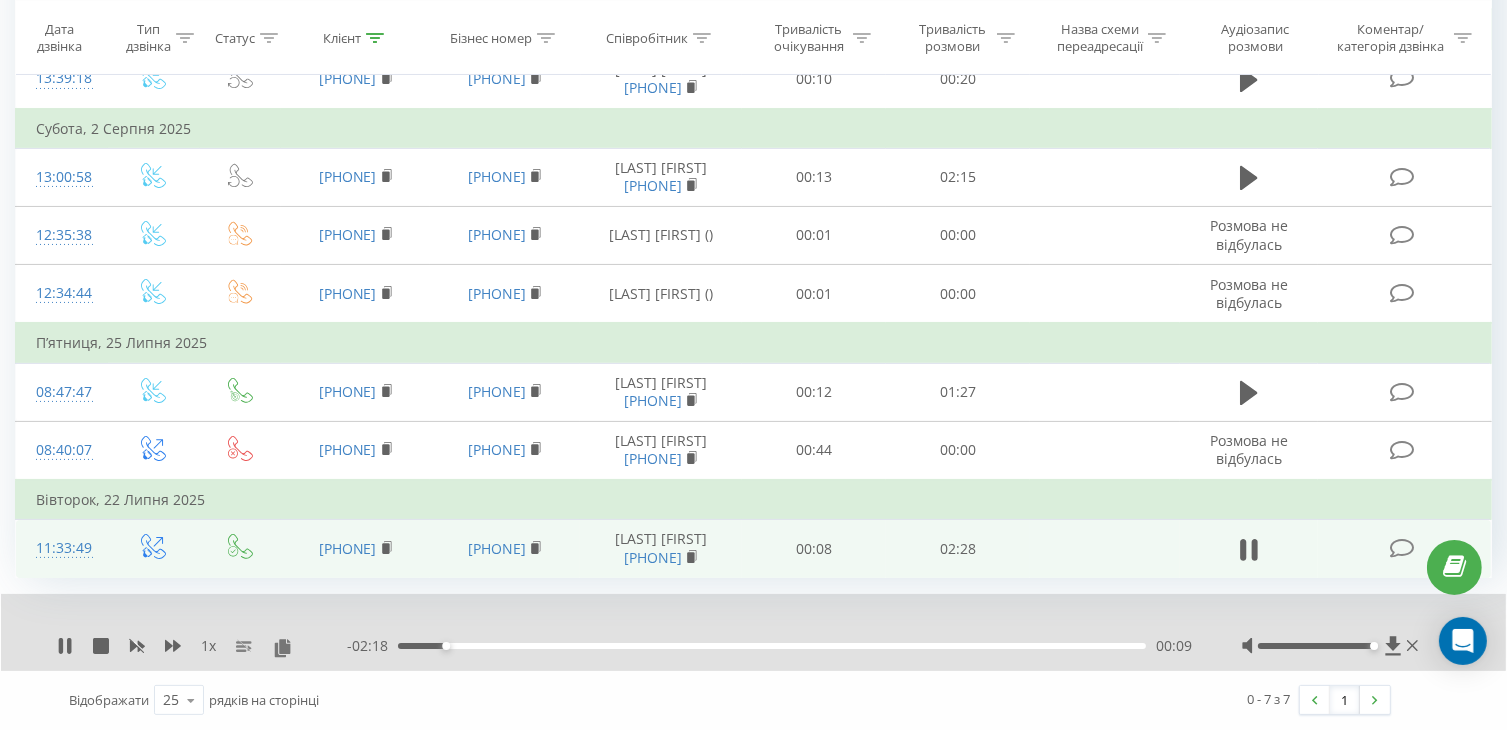 scroll, scrollTop: 323, scrollLeft: 0, axis: vertical 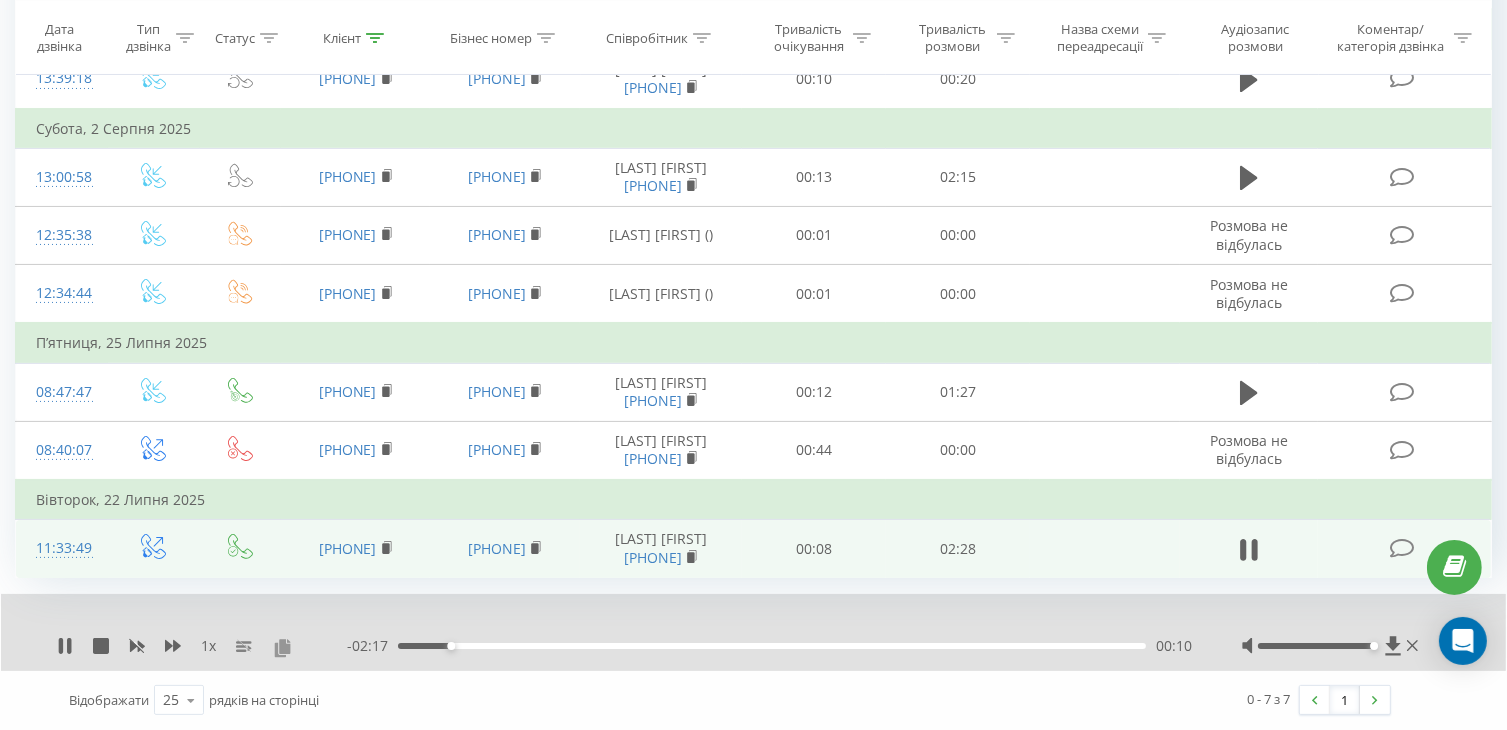 click at bounding box center [282, 647] 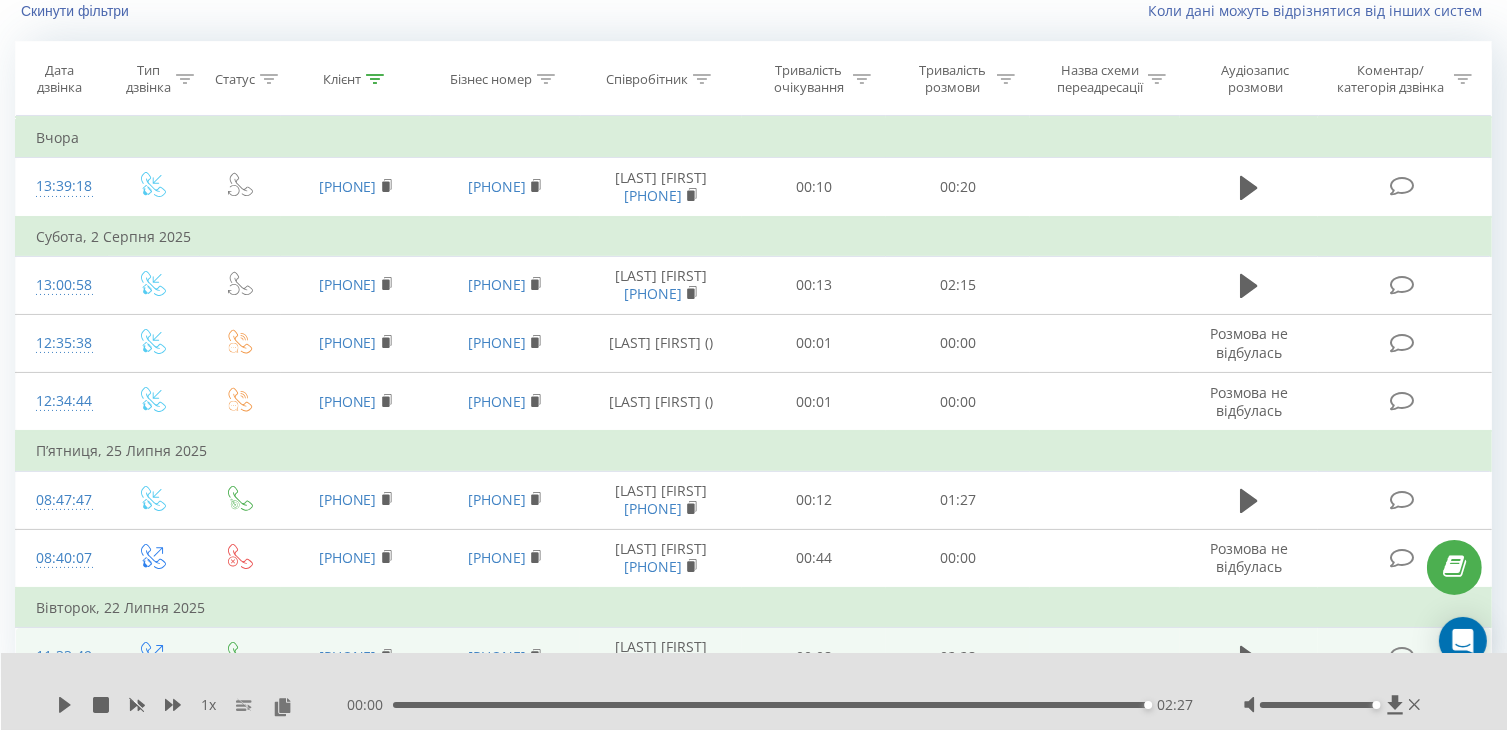 scroll, scrollTop: 0, scrollLeft: 0, axis: both 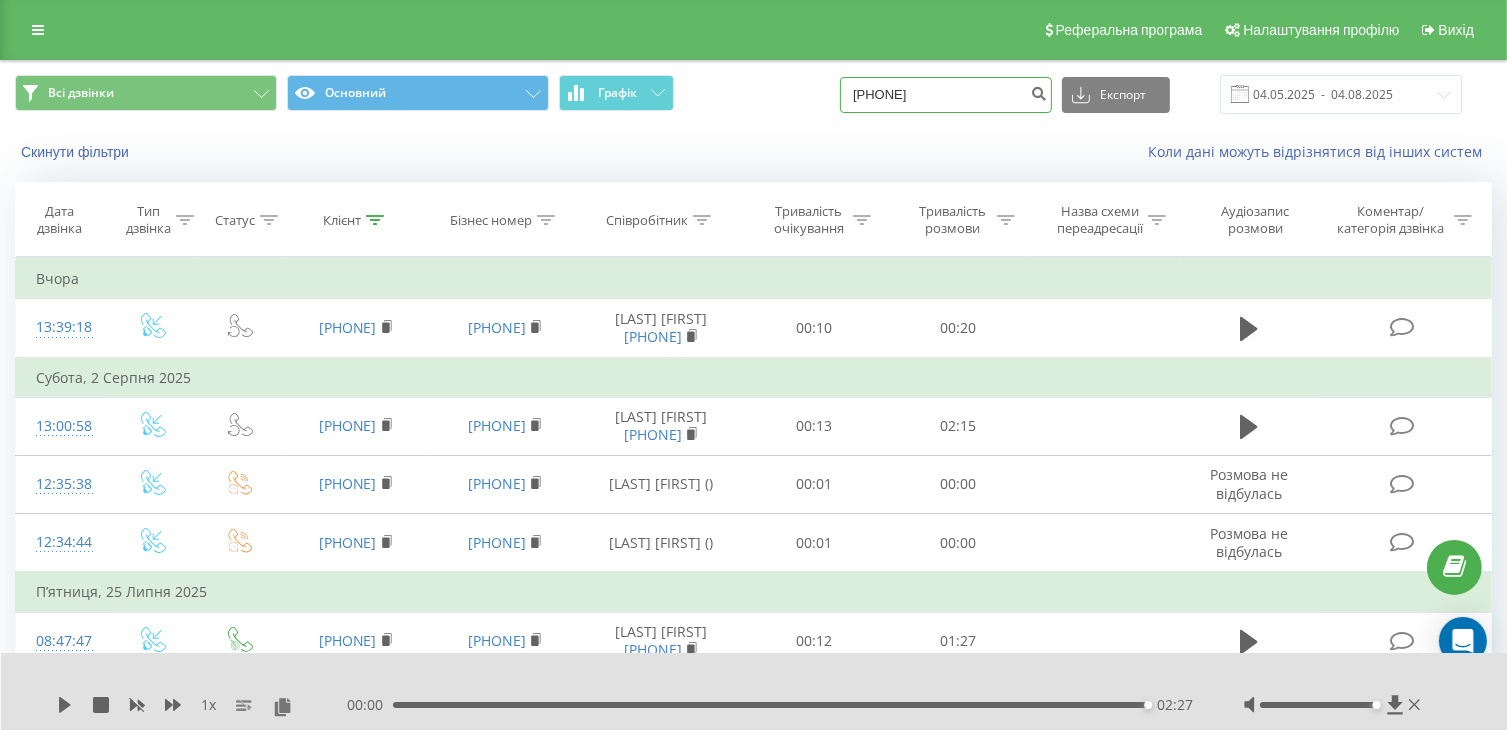 drag, startPoint x: 986, startPoint y: 100, endPoint x: 791, endPoint y: 101, distance: 195.00256 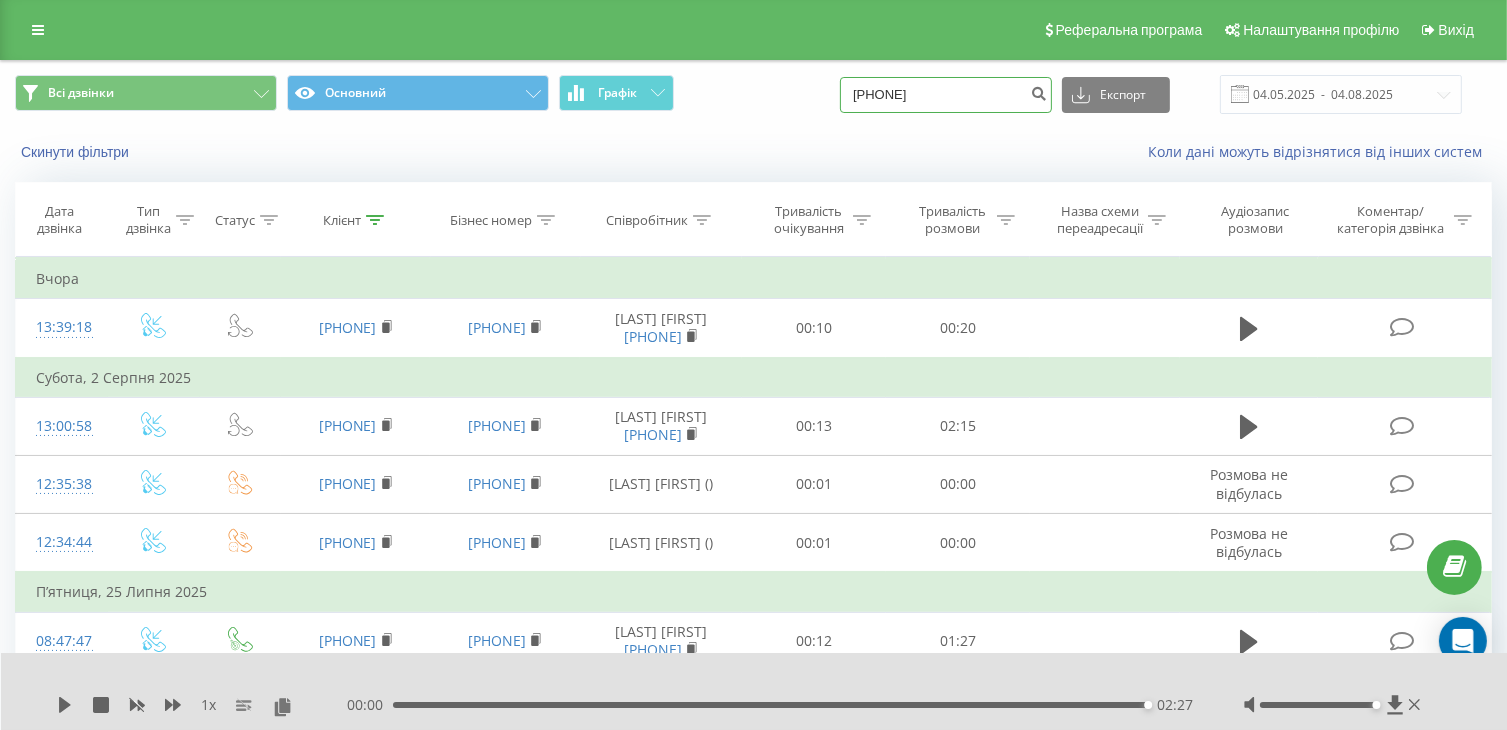 click on "0983586650" at bounding box center (946, 95) 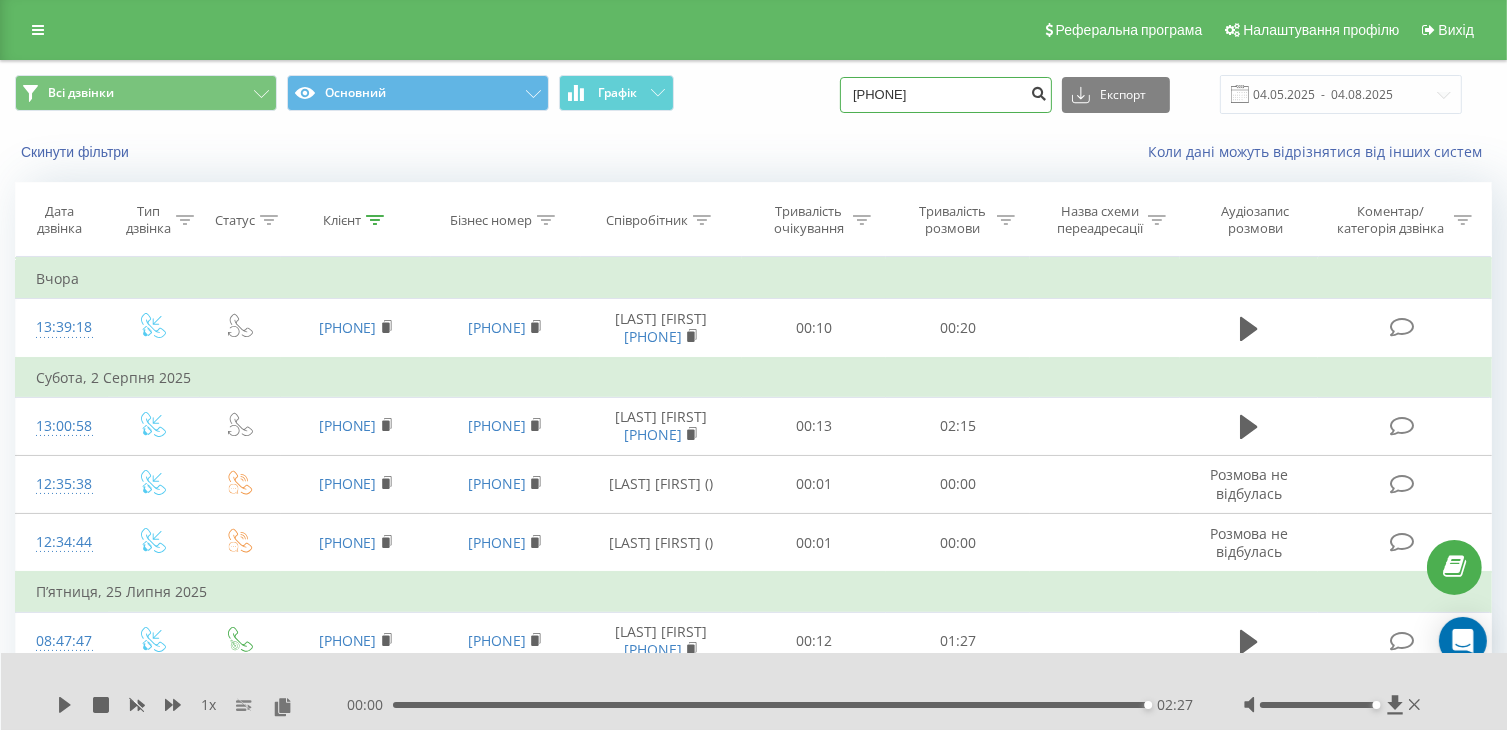 type on "380983586650" 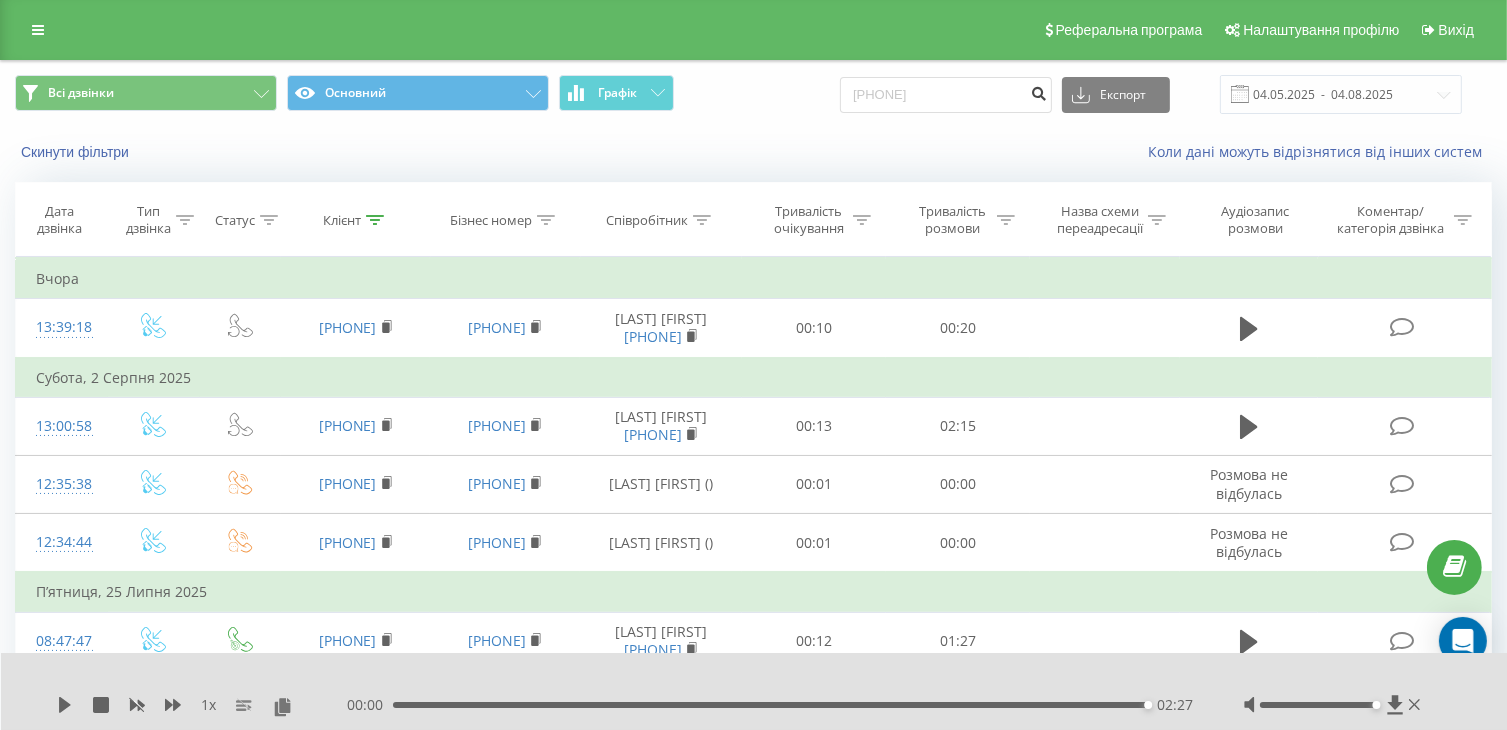 click at bounding box center [1038, 95] 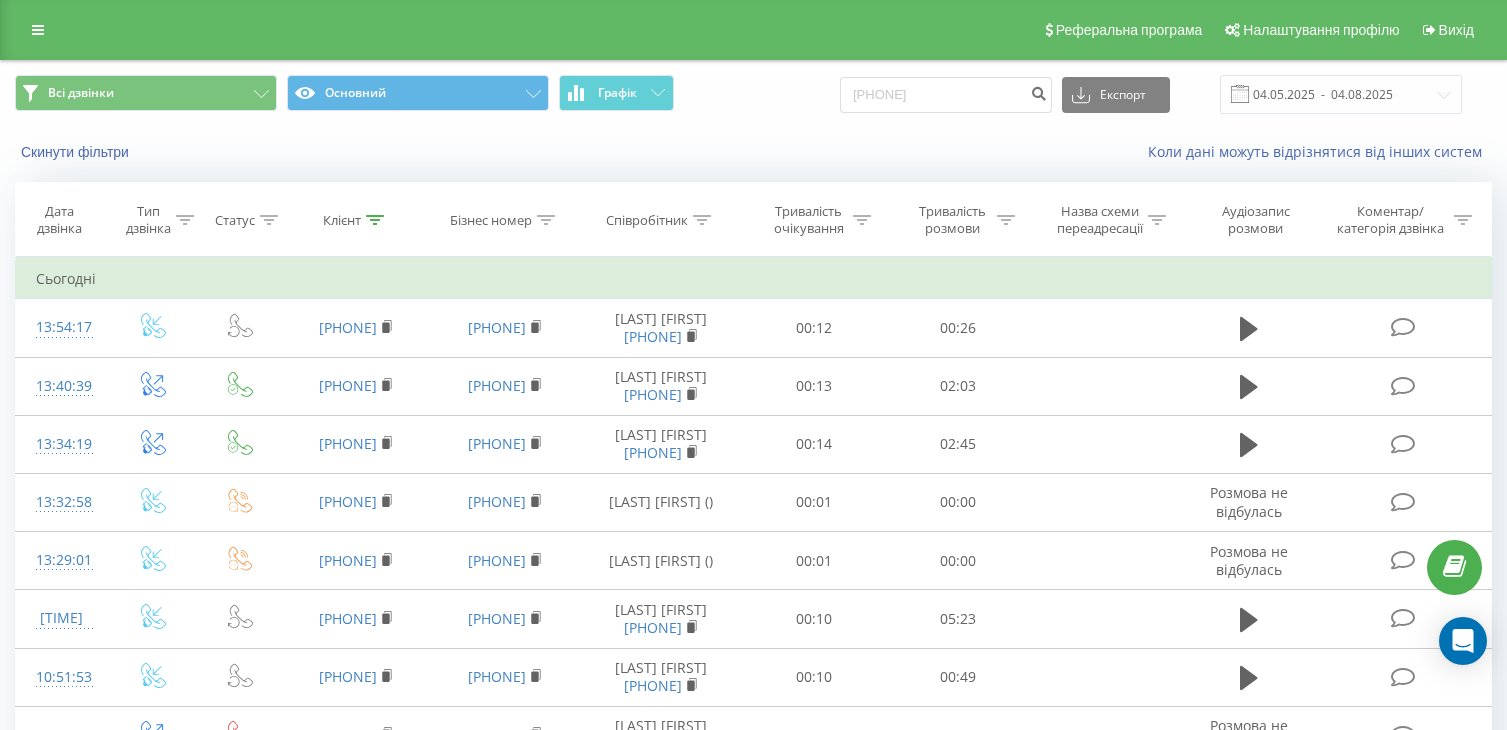 scroll, scrollTop: 0, scrollLeft: 0, axis: both 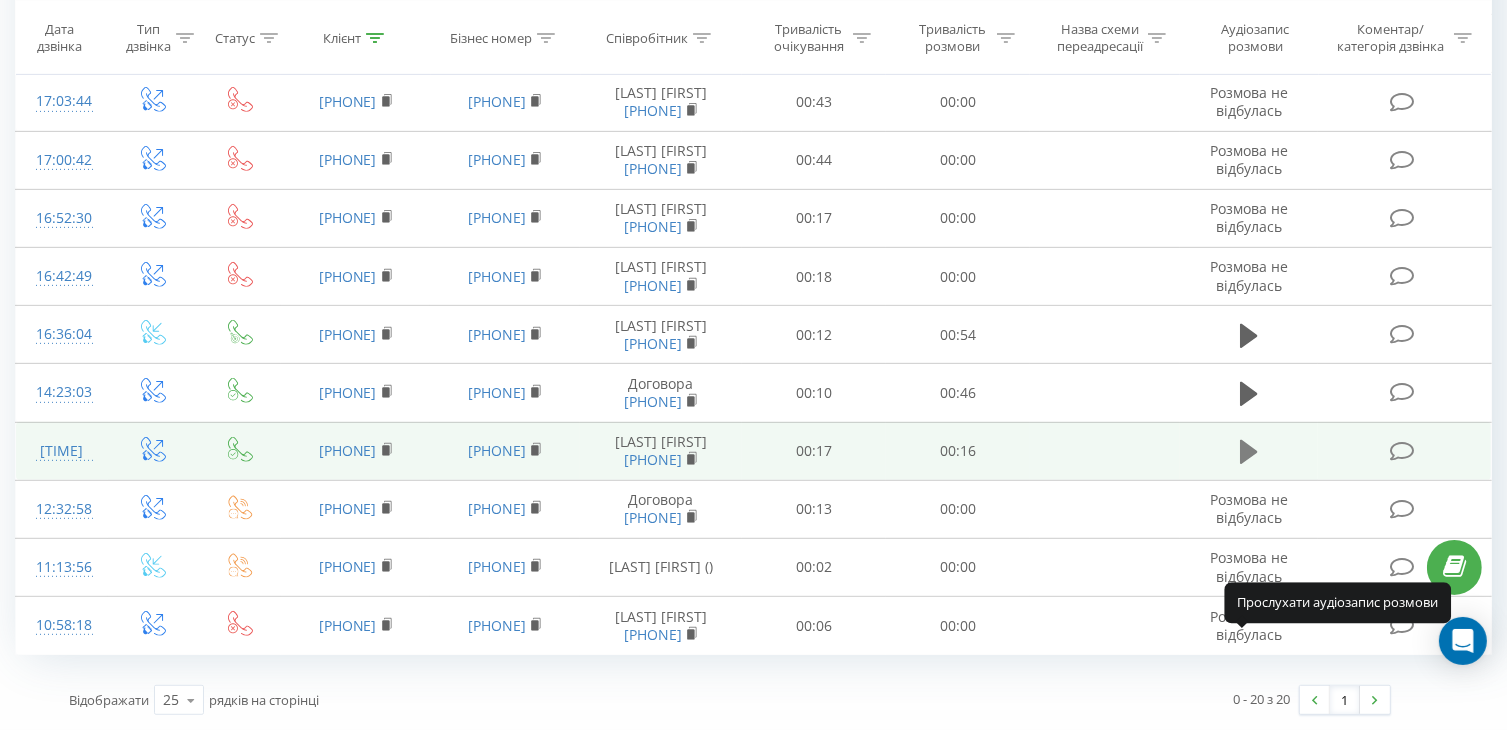 click 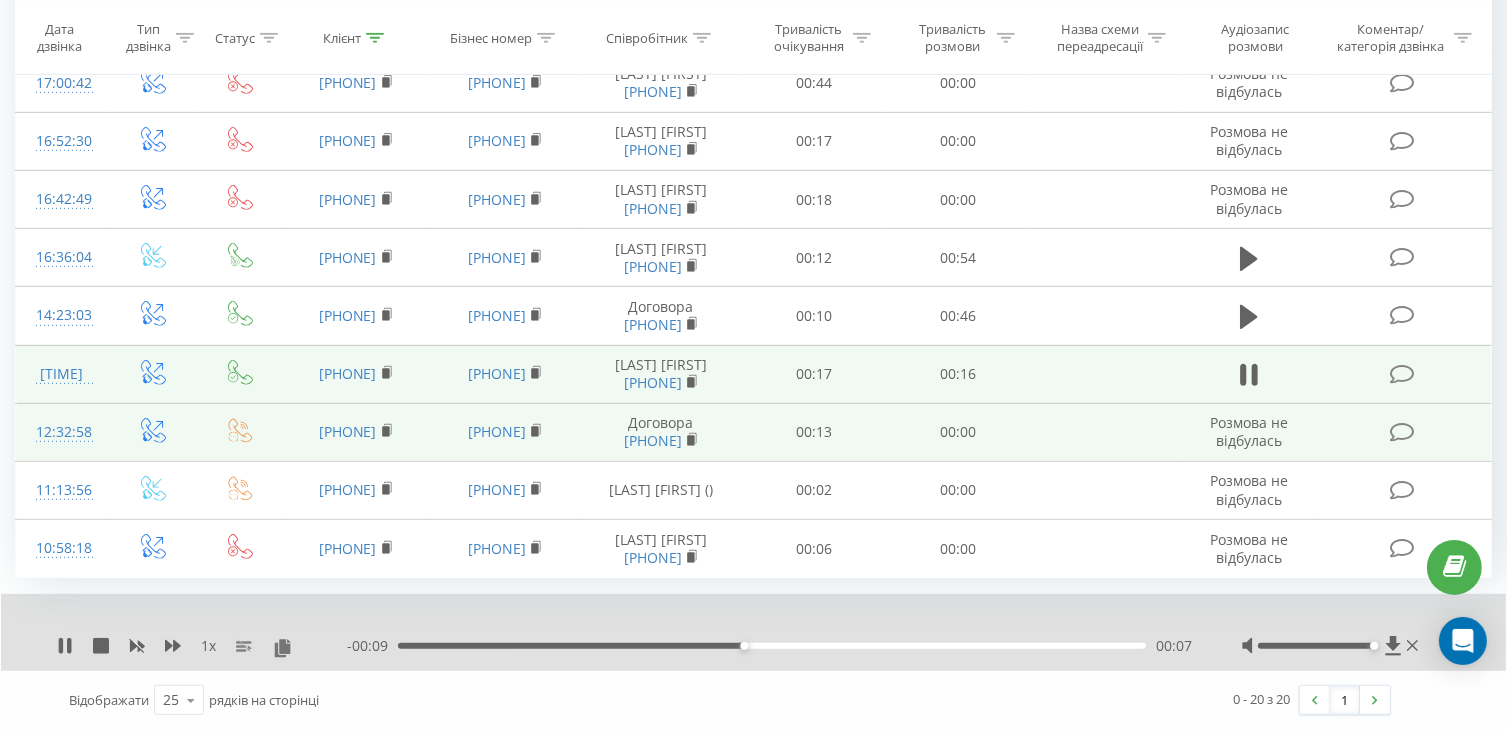 scroll, scrollTop: 1136, scrollLeft: 0, axis: vertical 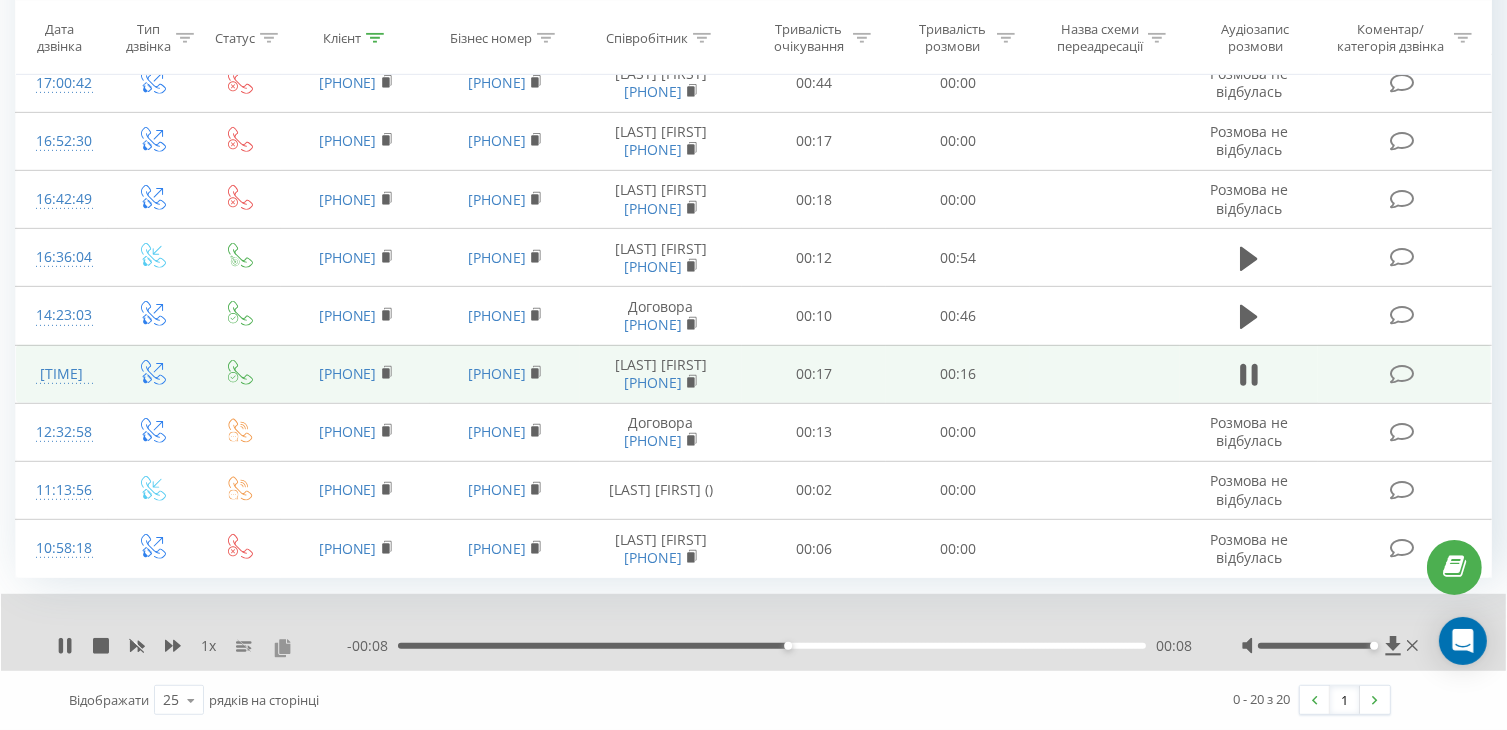 click at bounding box center [282, 647] 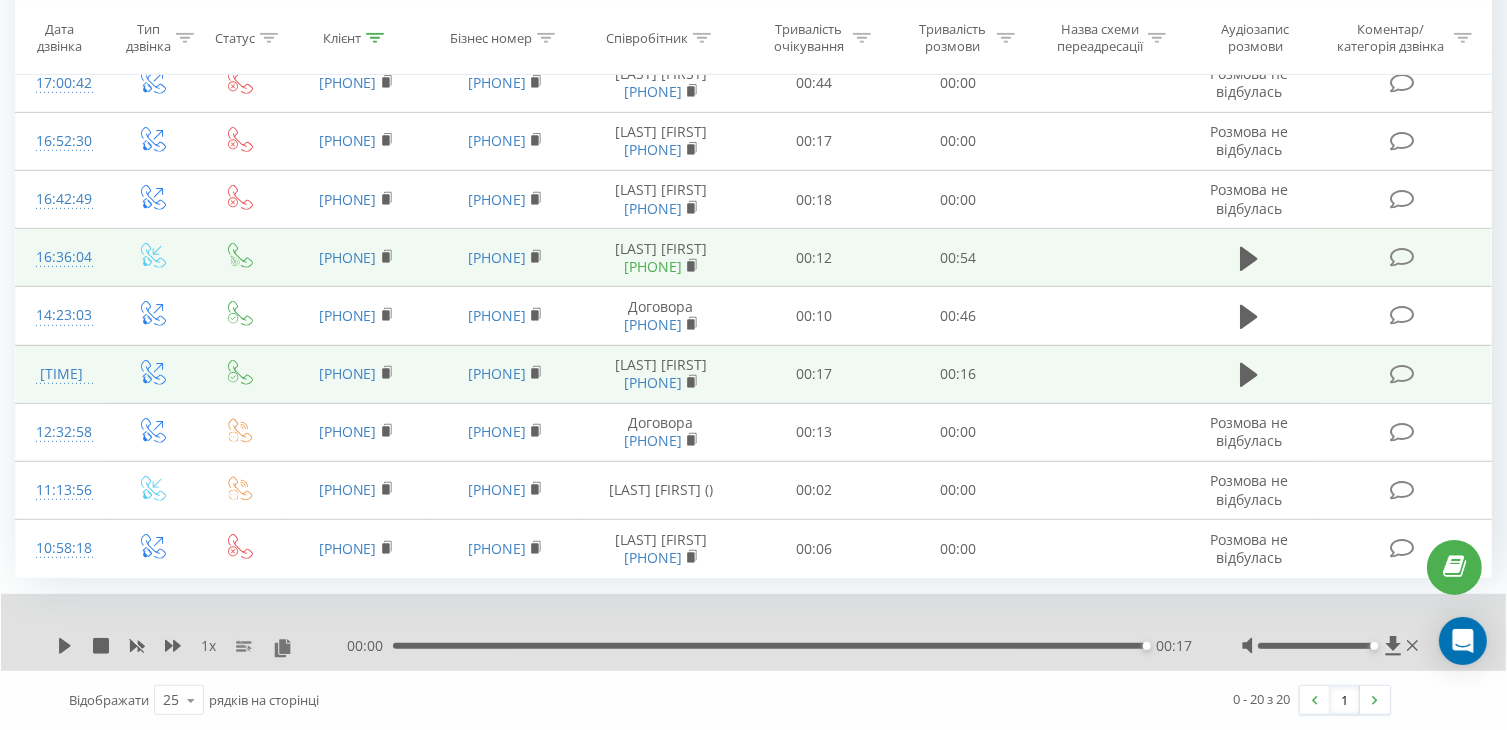 scroll, scrollTop: 1136, scrollLeft: 0, axis: vertical 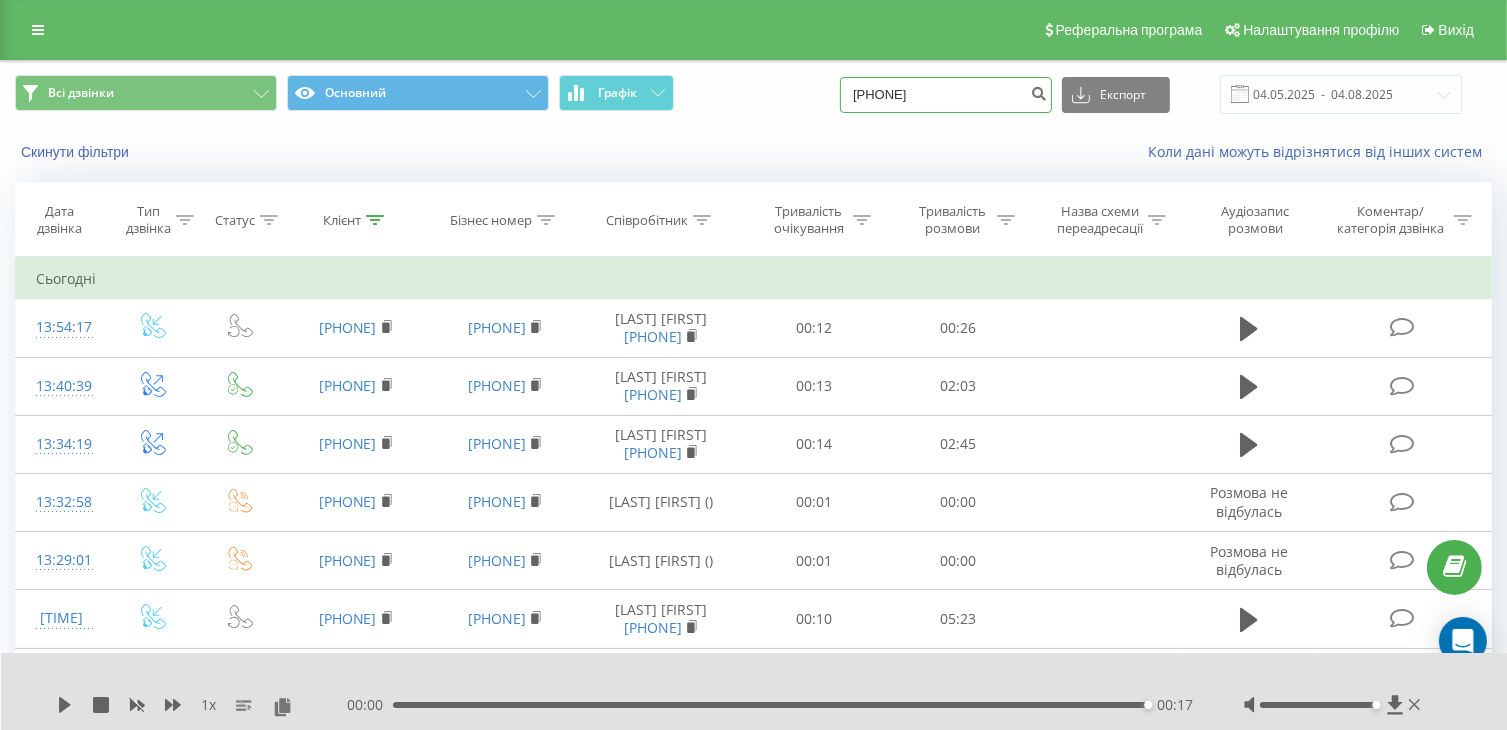 drag, startPoint x: 1008, startPoint y: 92, endPoint x: 799, endPoint y: 100, distance: 209.15306 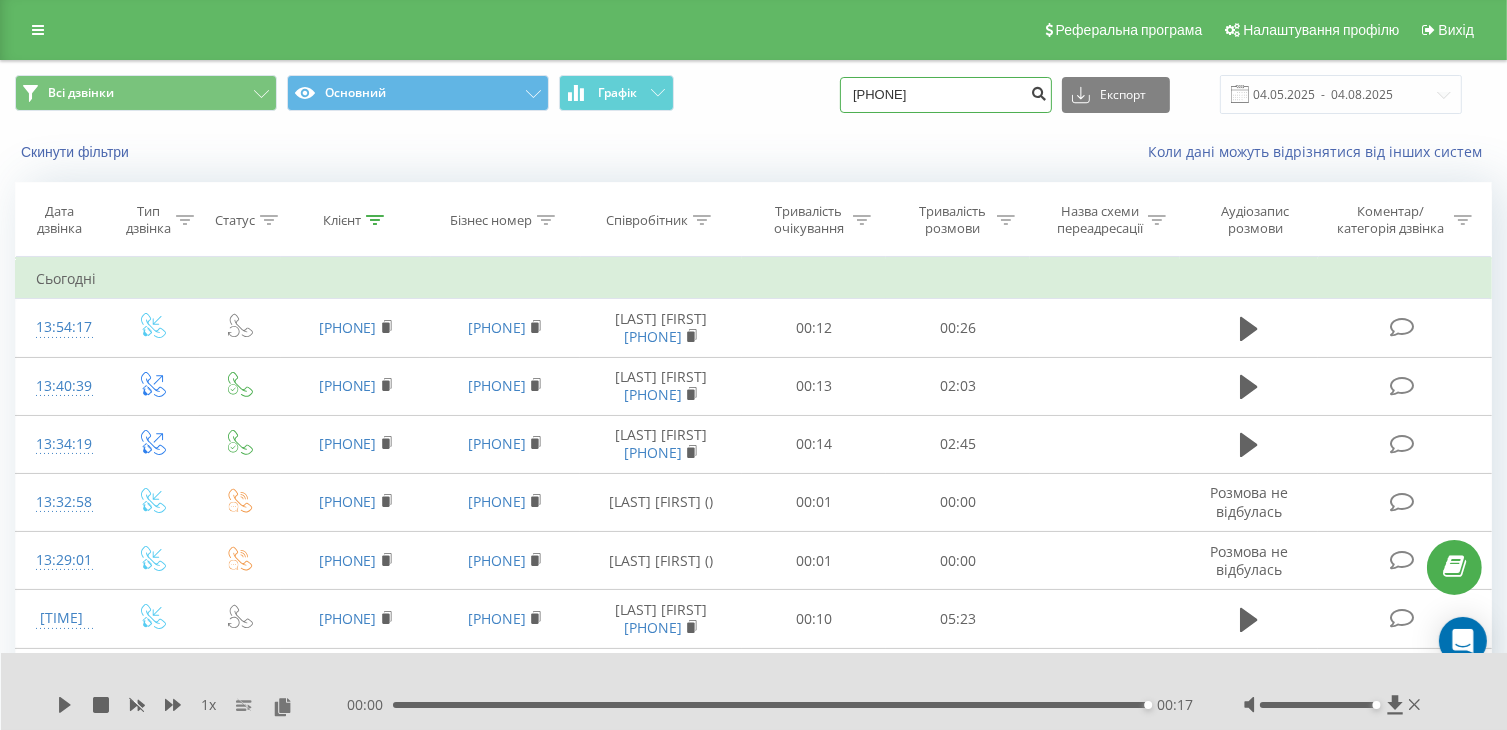 type on "380975258263" 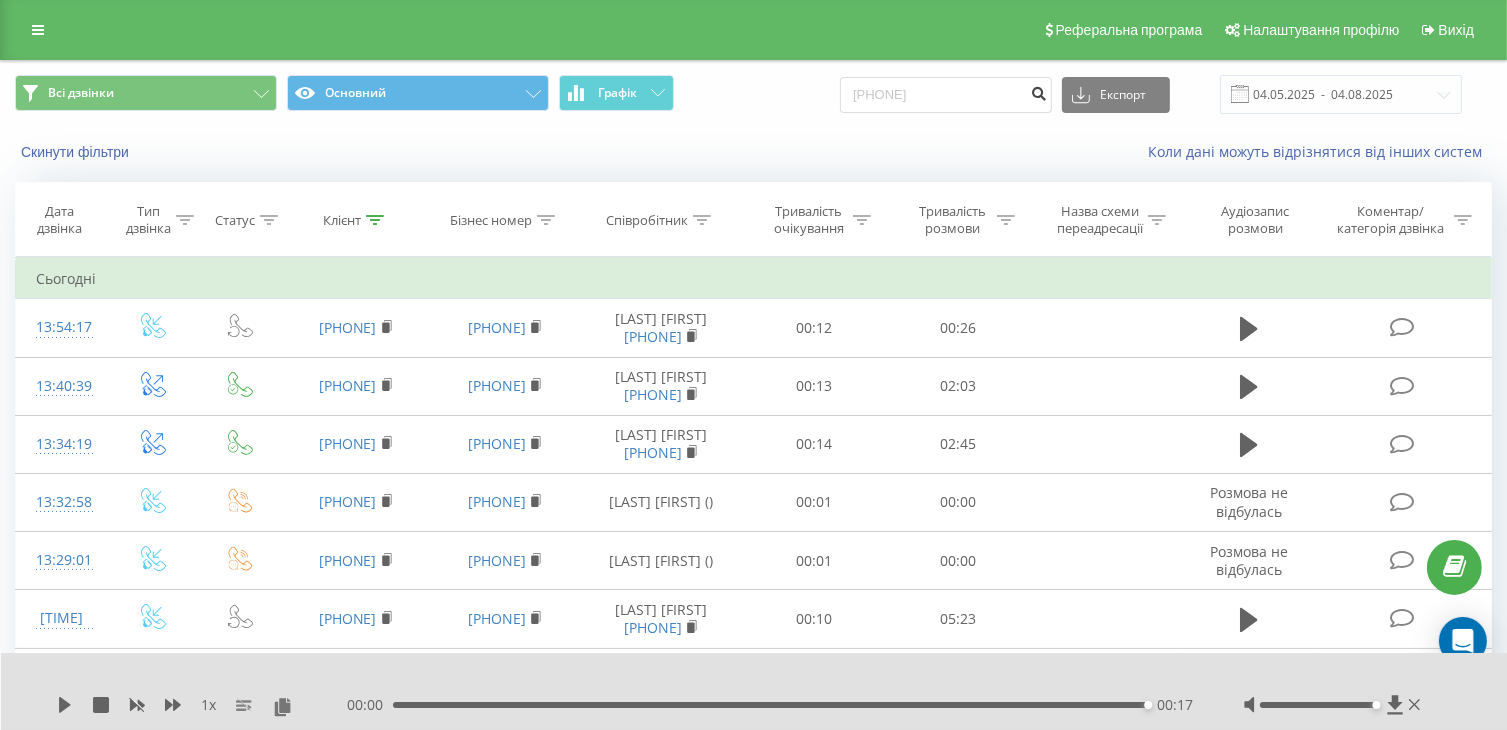 click at bounding box center (1038, 91) 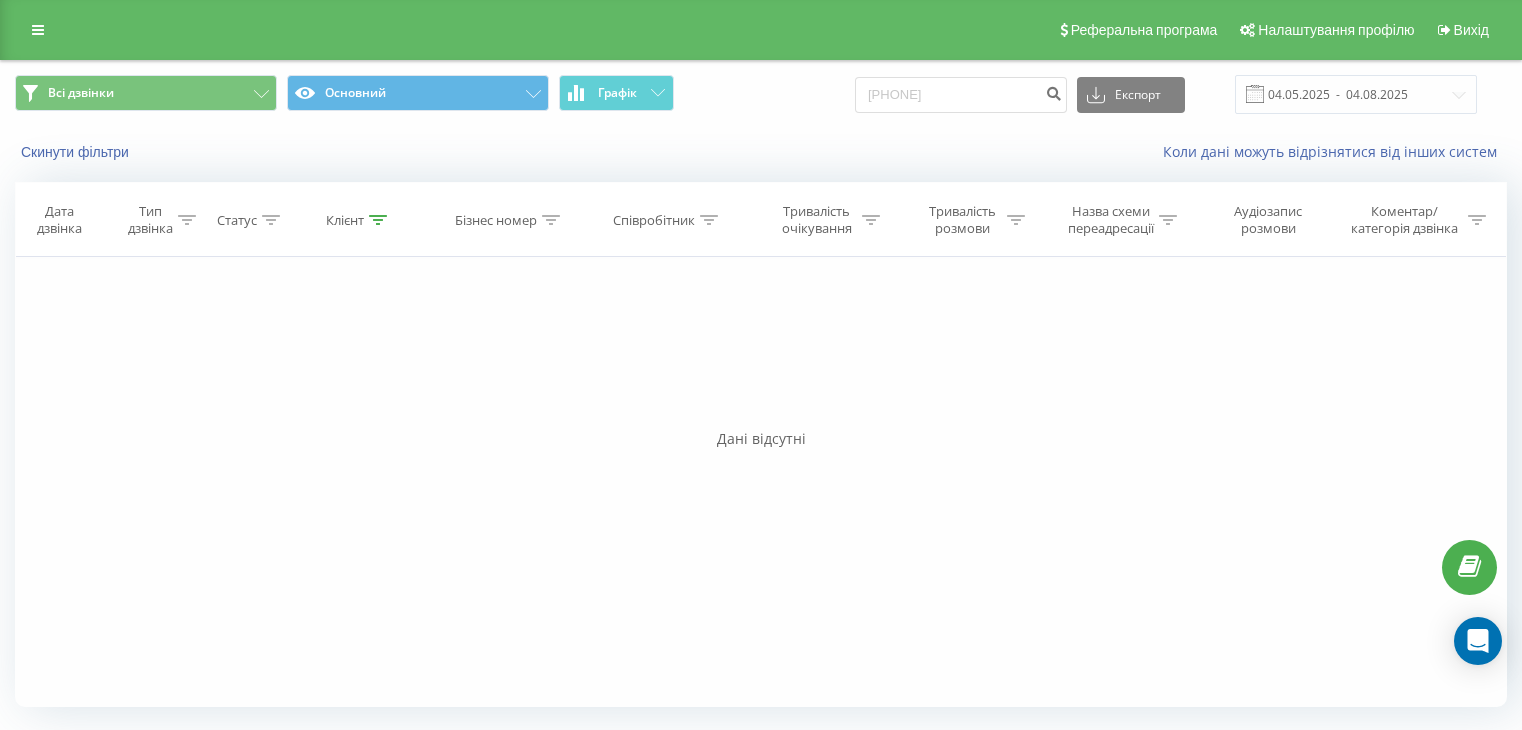 scroll, scrollTop: 0, scrollLeft: 0, axis: both 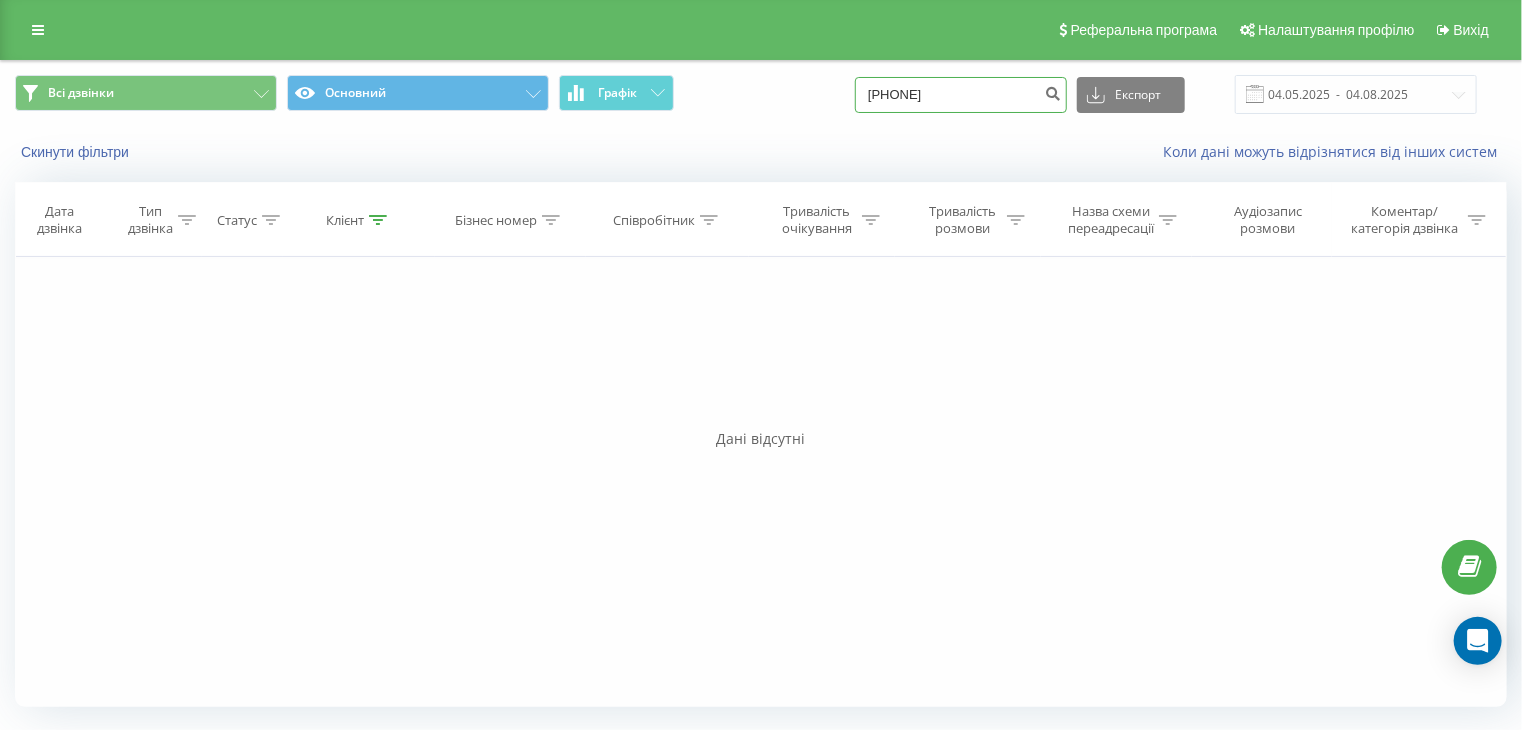 drag, startPoint x: 948, startPoint y: 96, endPoint x: 904, endPoint y: 96, distance: 44 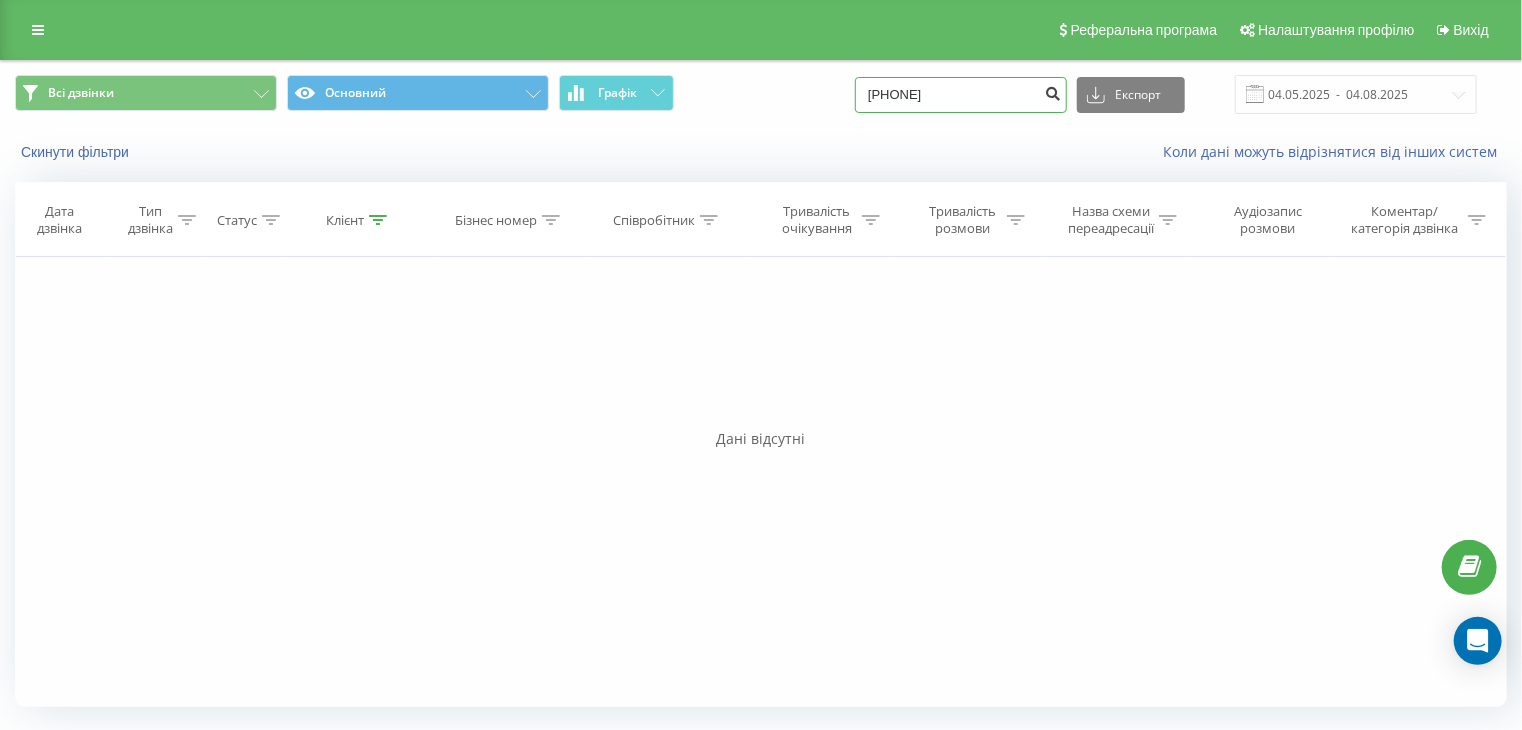 type on "[PHONE]" 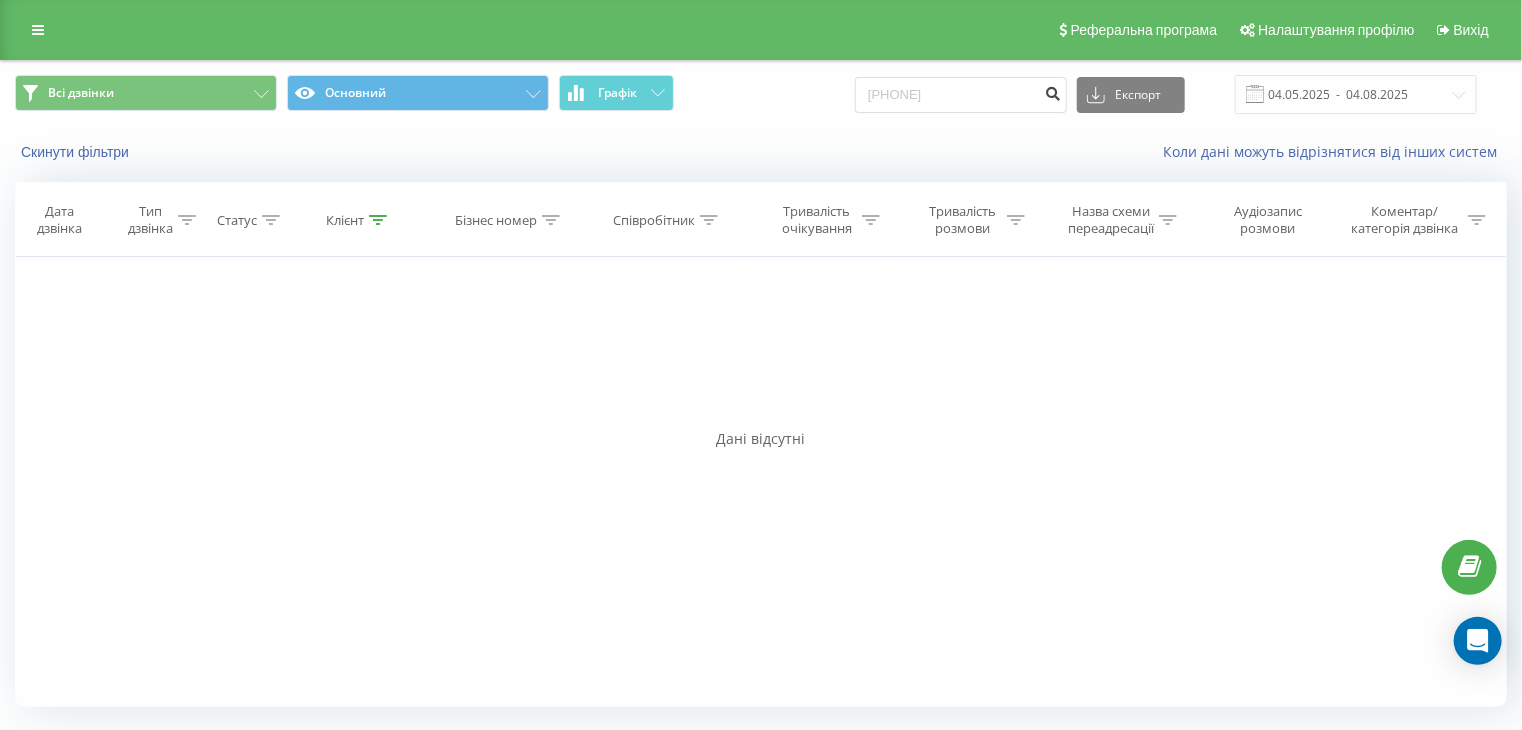 click at bounding box center [1053, 91] 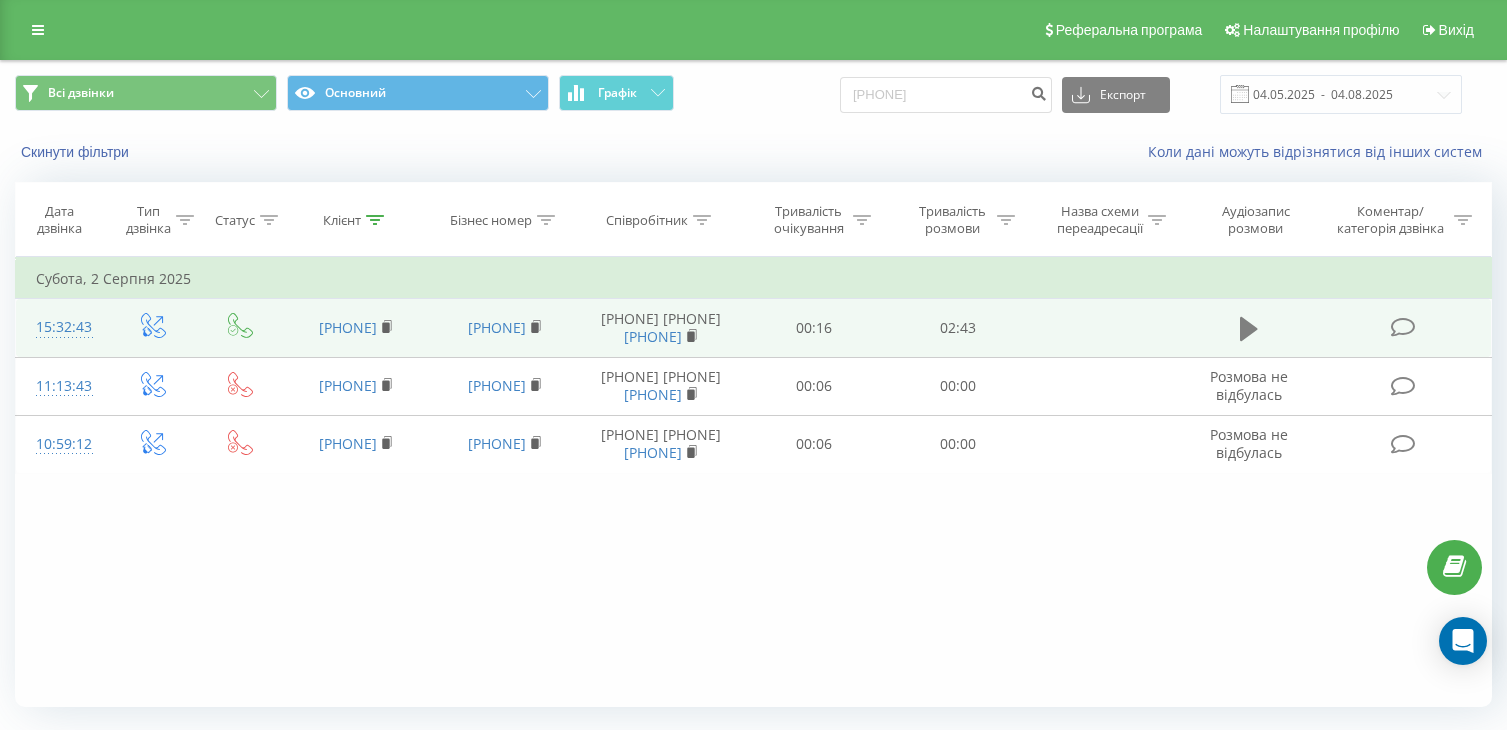 scroll, scrollTop: 0, scrollLeft: 0, axis: both 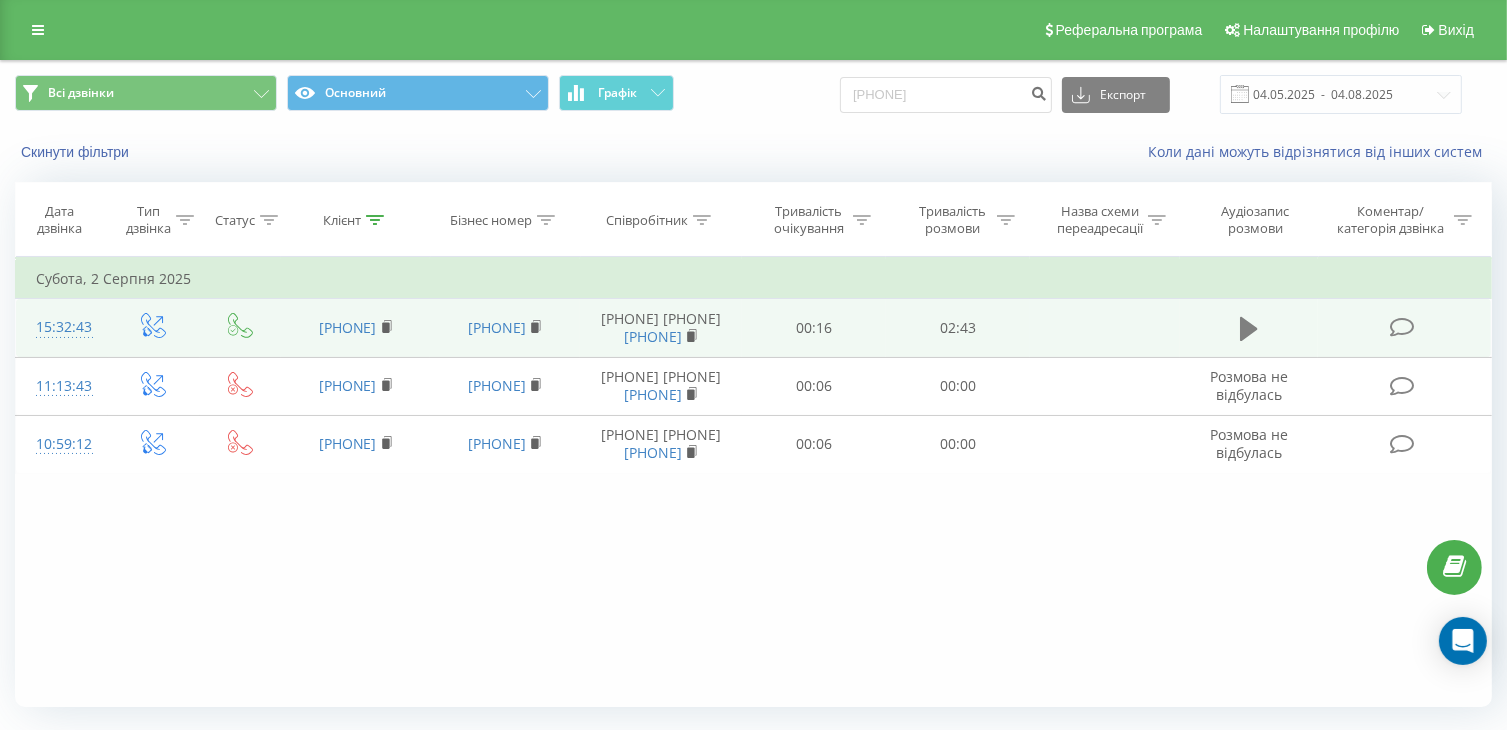 click 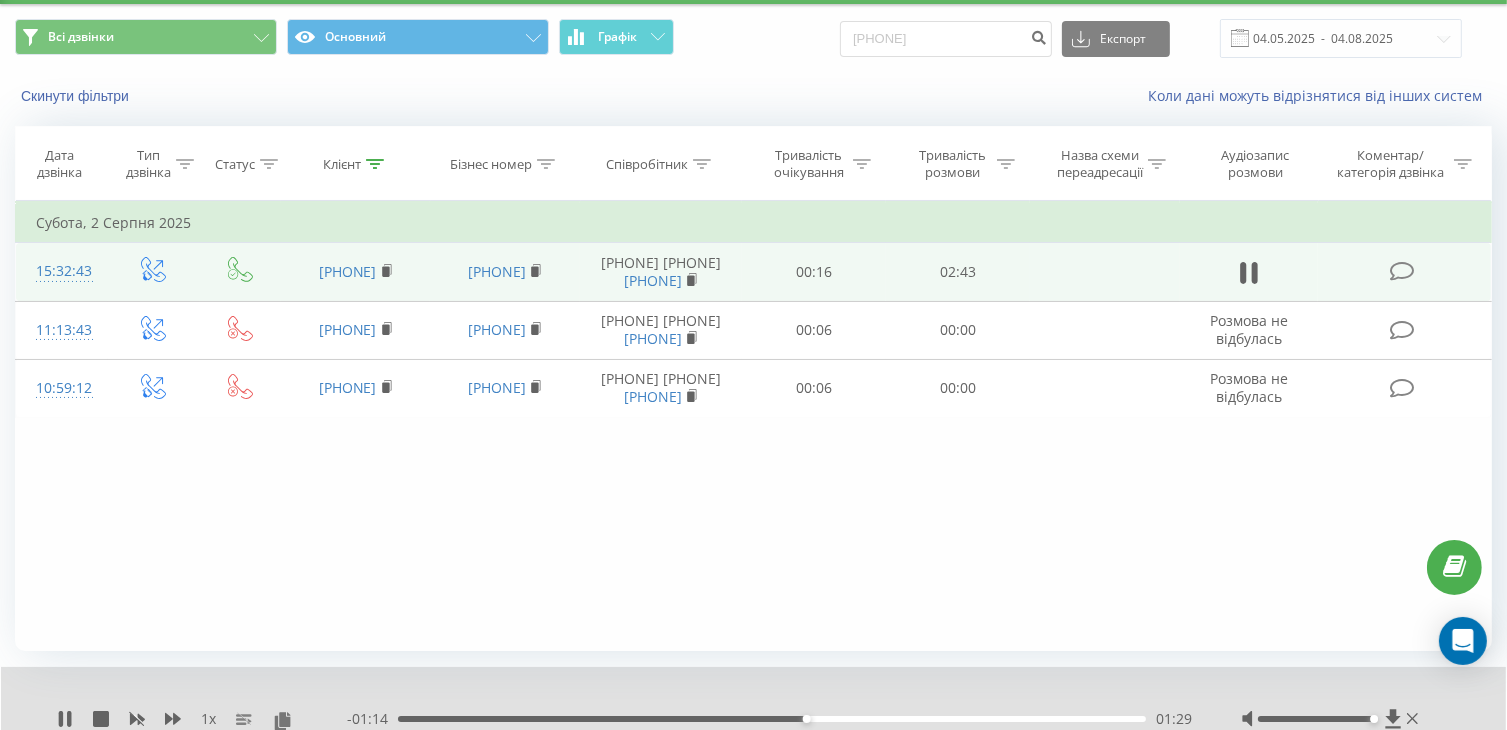 scroll, scrollTop: 0, scrollLeft: 0, axis: both 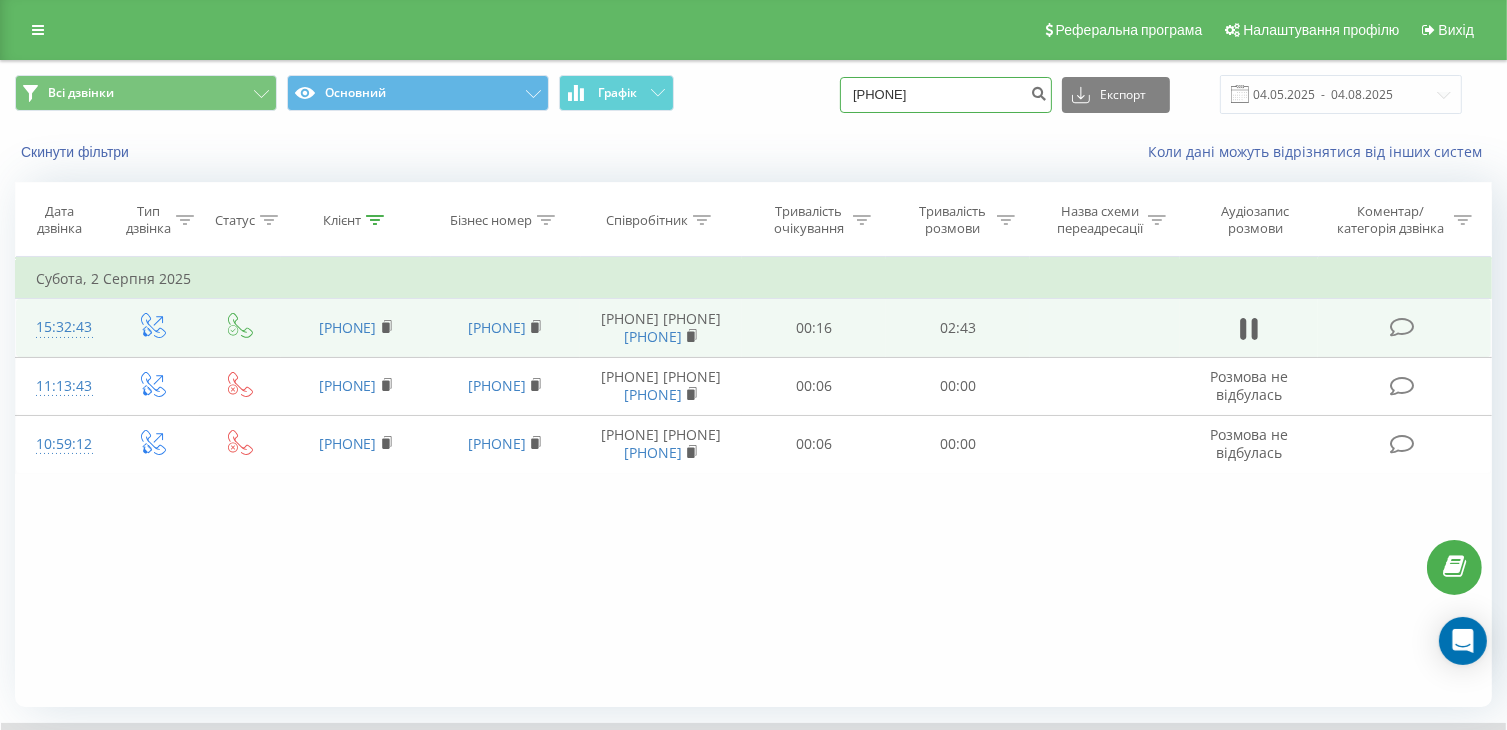drag, startPoint x: 994, startPoint y: 93, endPoint x: 777, endPoint y: 100, distance: 217.11287 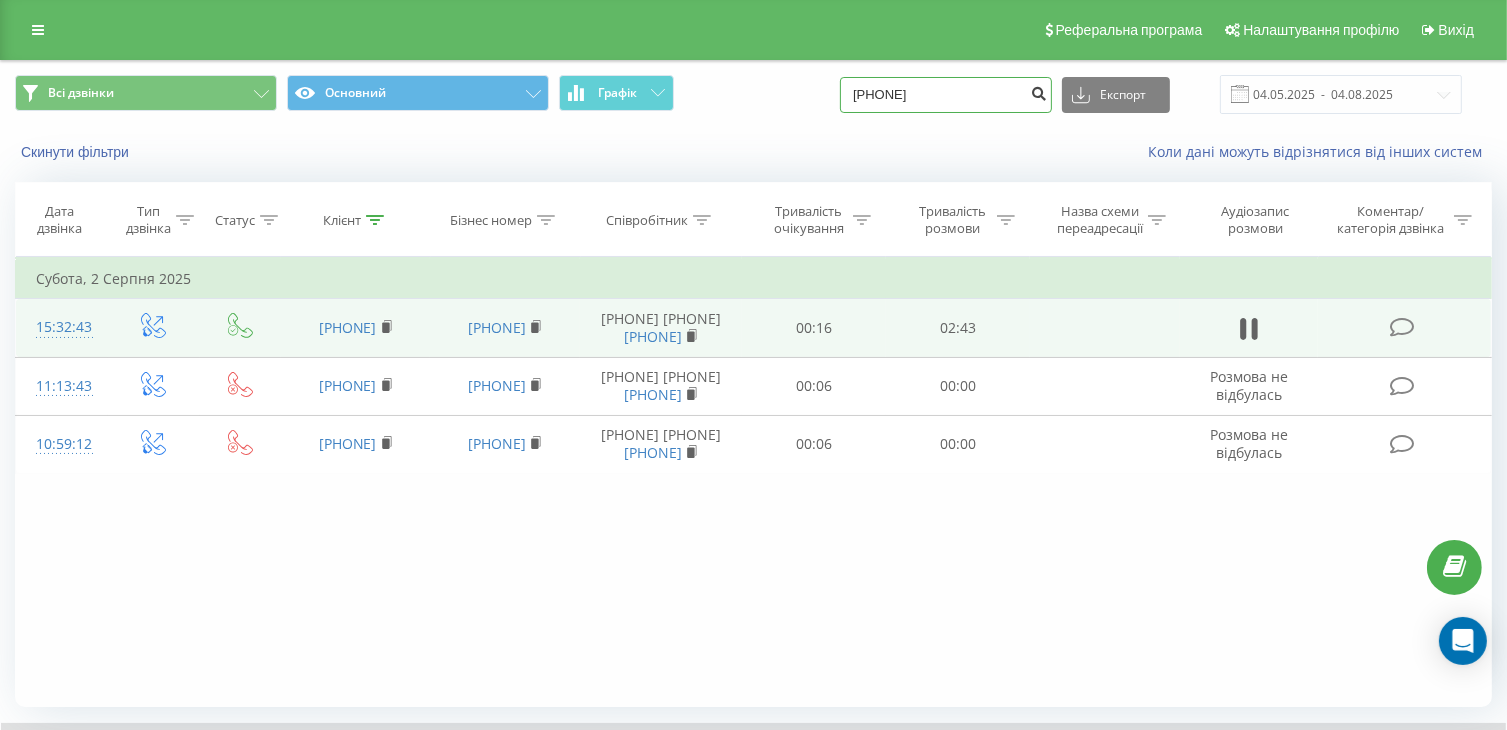 type on "380689099398" 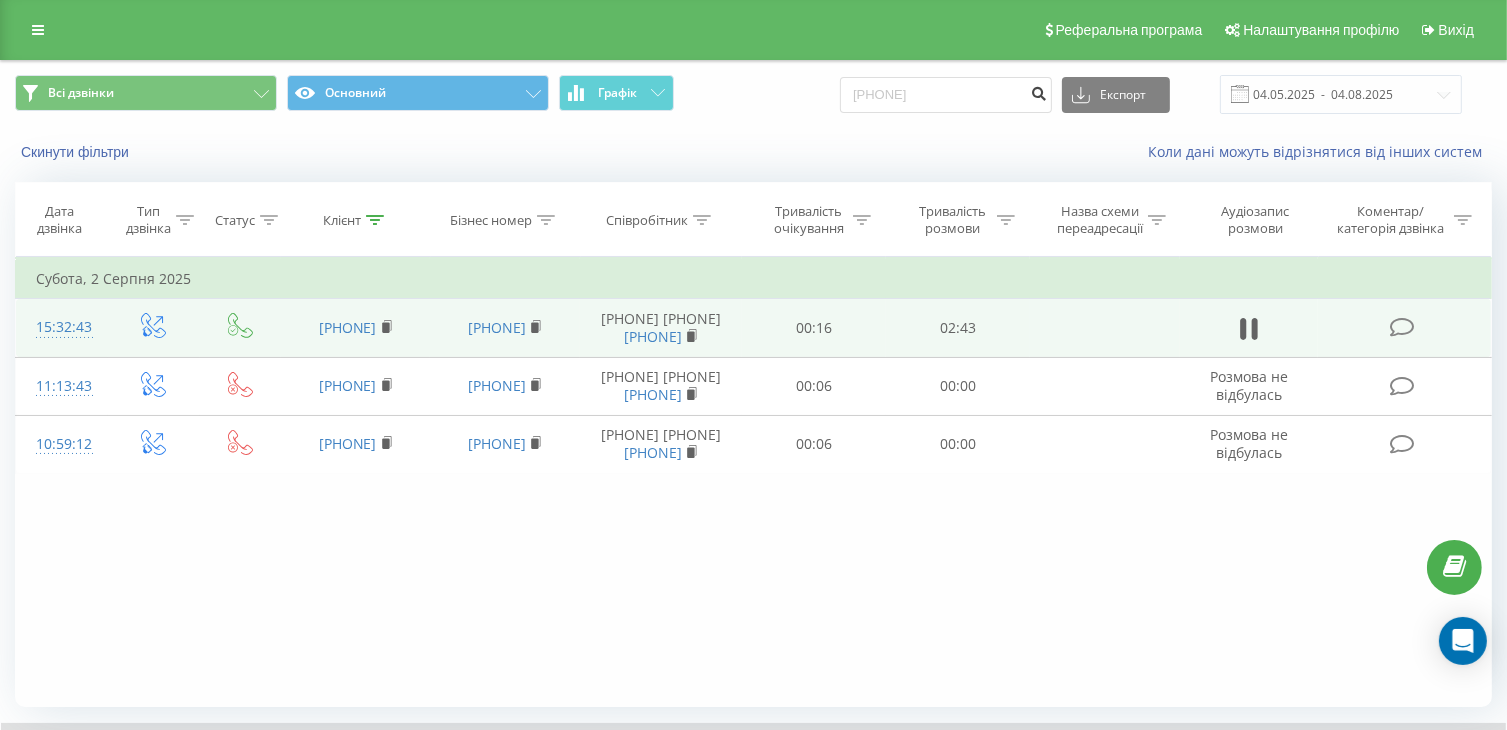 click at bounding box center [1038, 91] 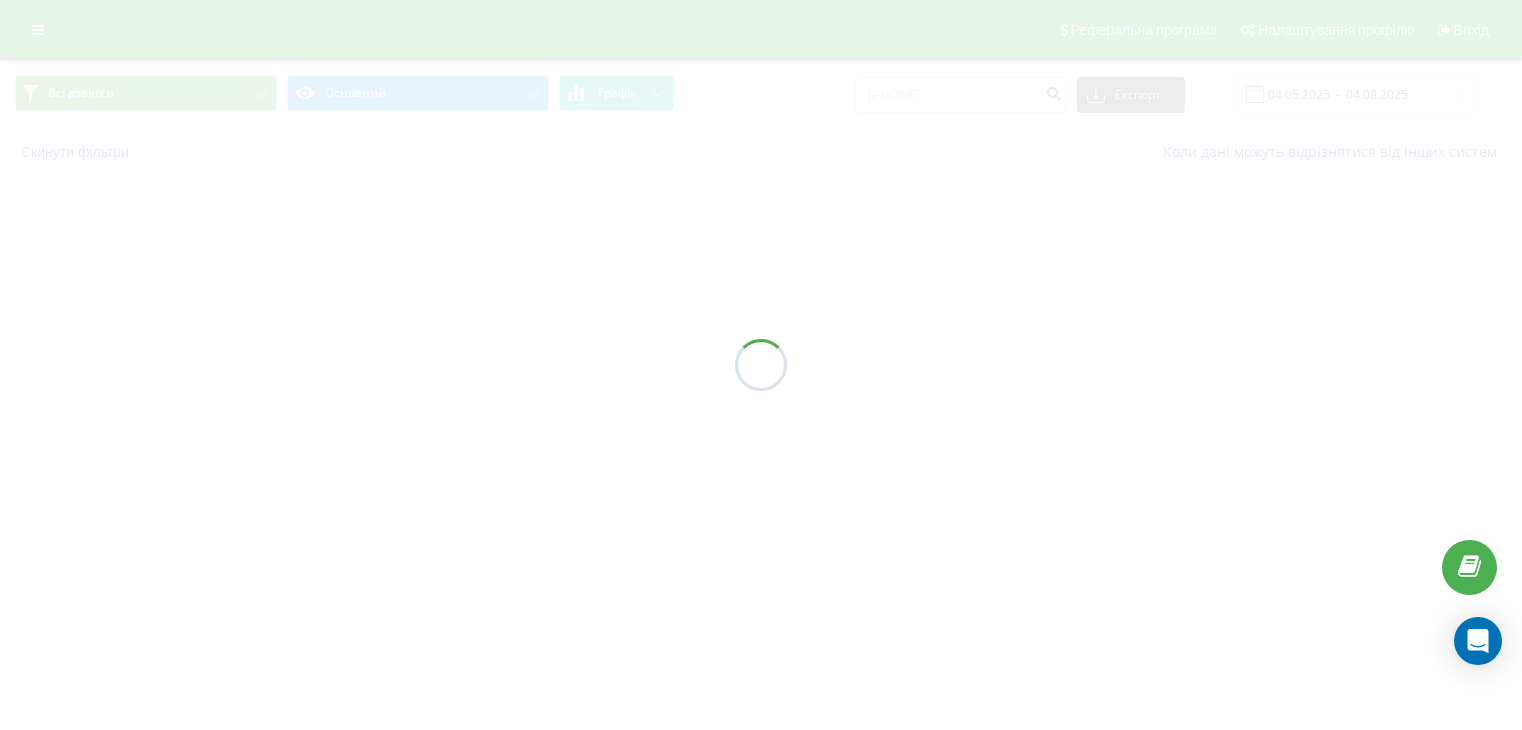 scroll, scrollTop: 0, scrollLeft: 0, axis: both 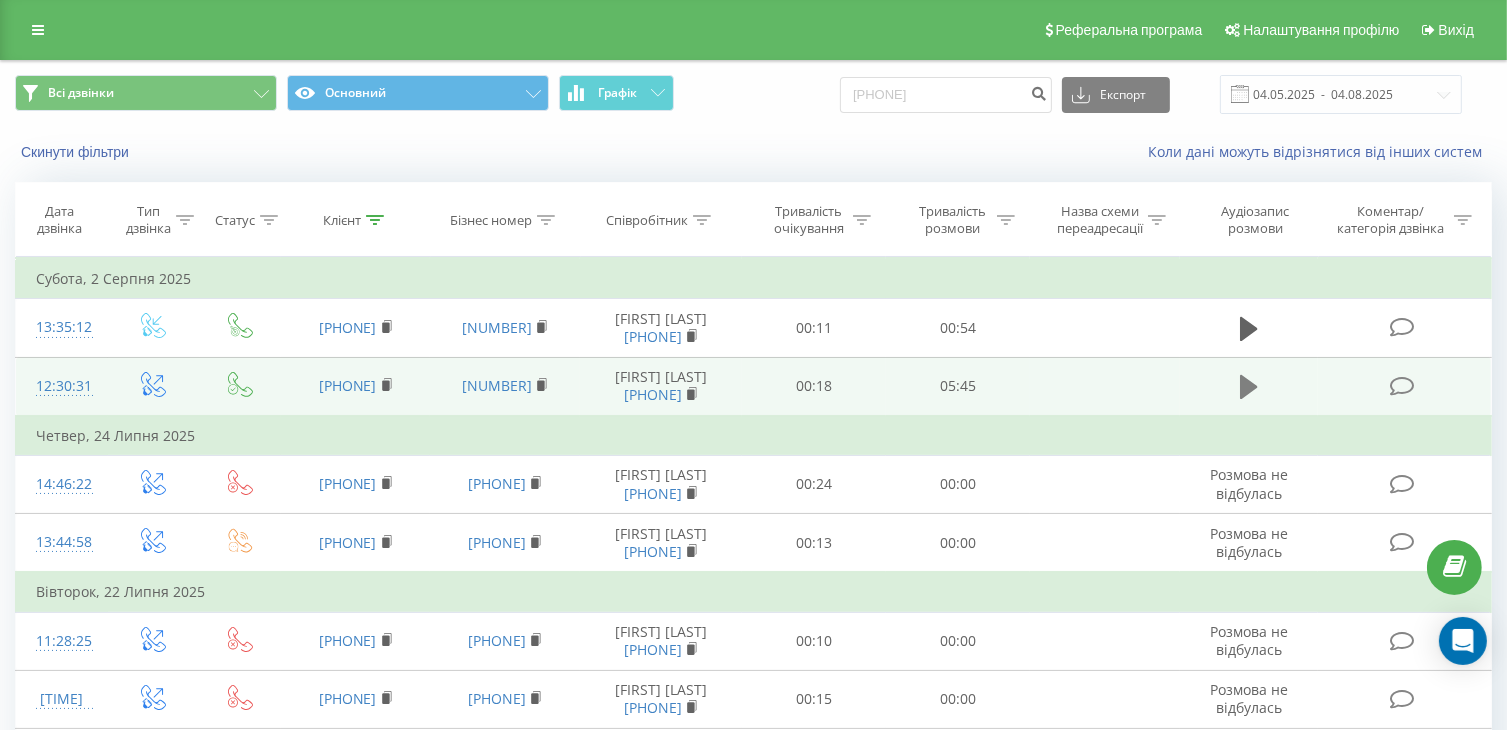 click 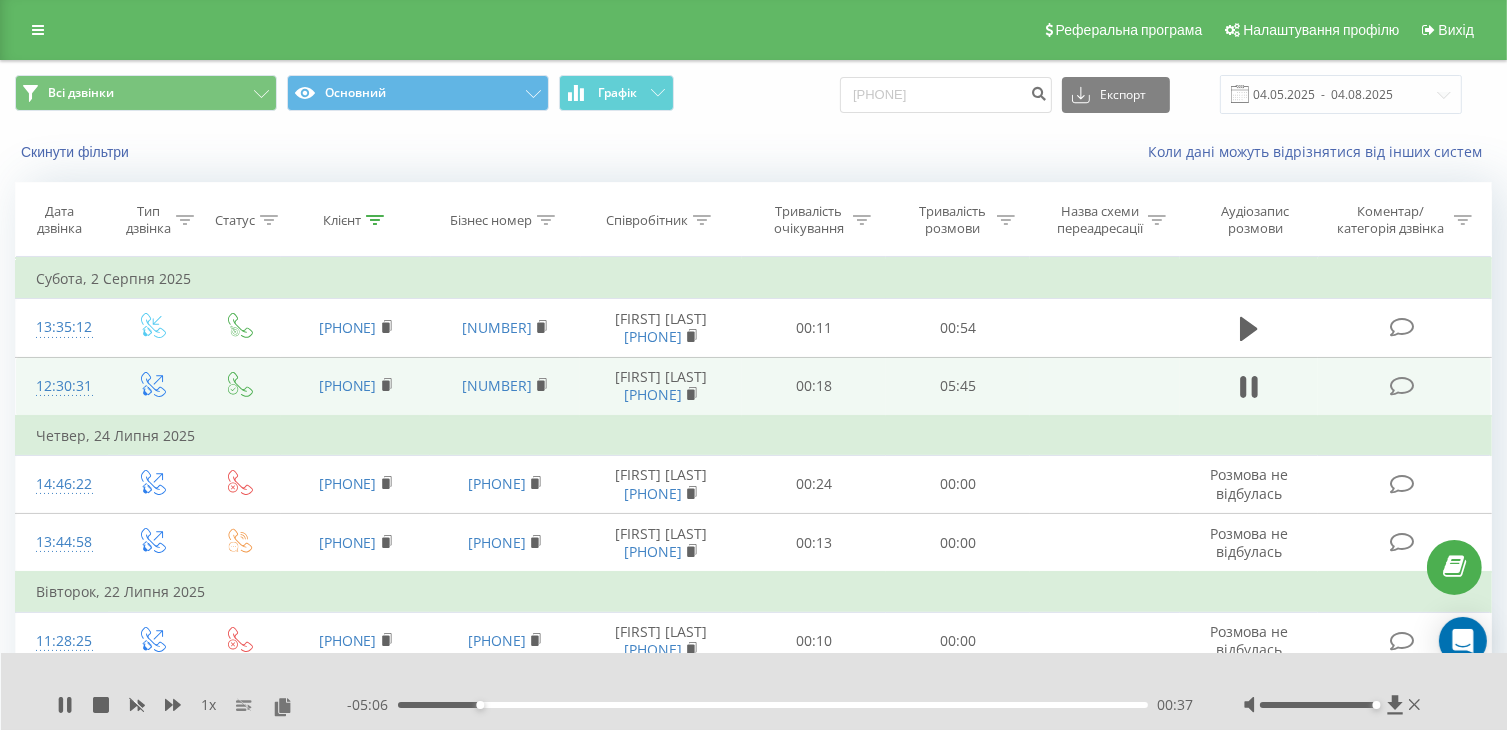 click on "00:37" at bounding box center [773, 705] 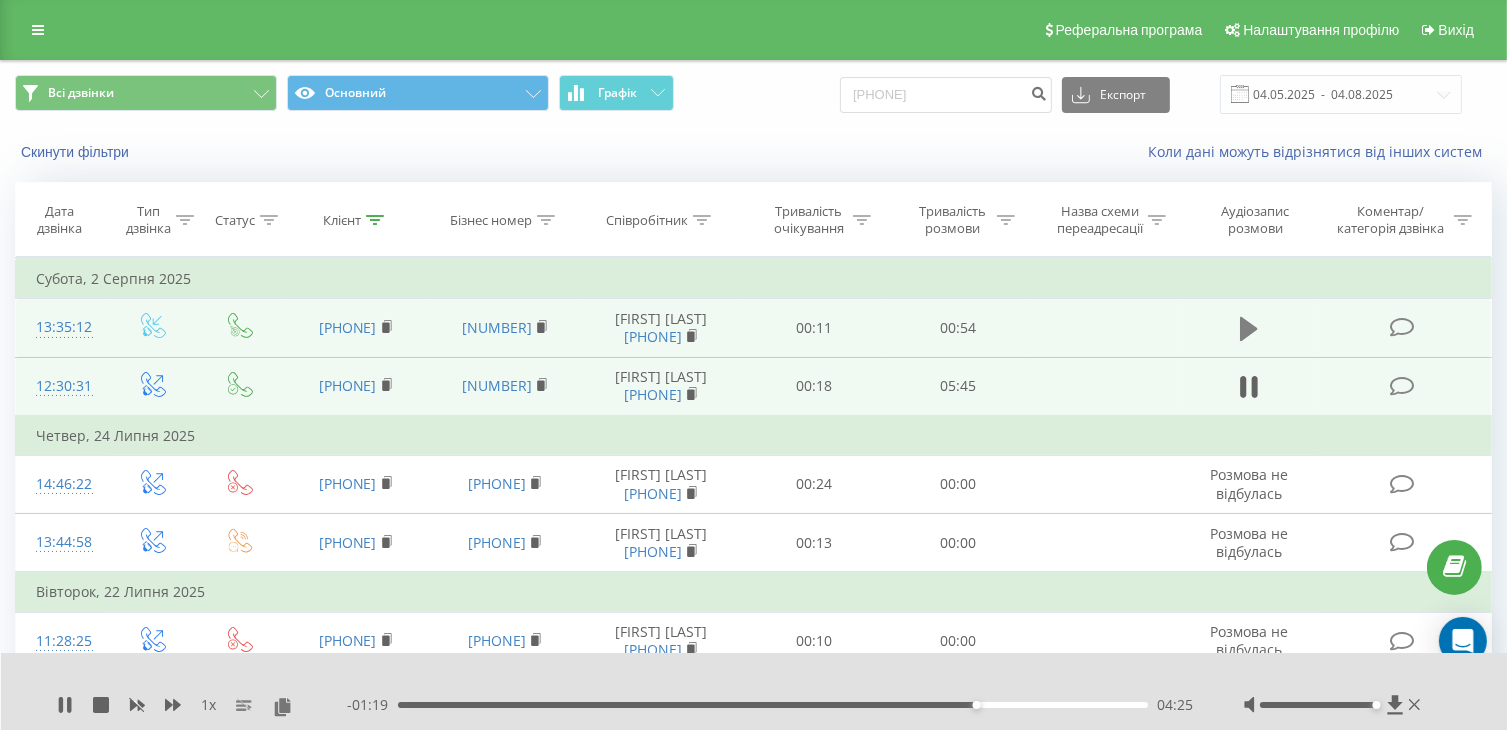 click 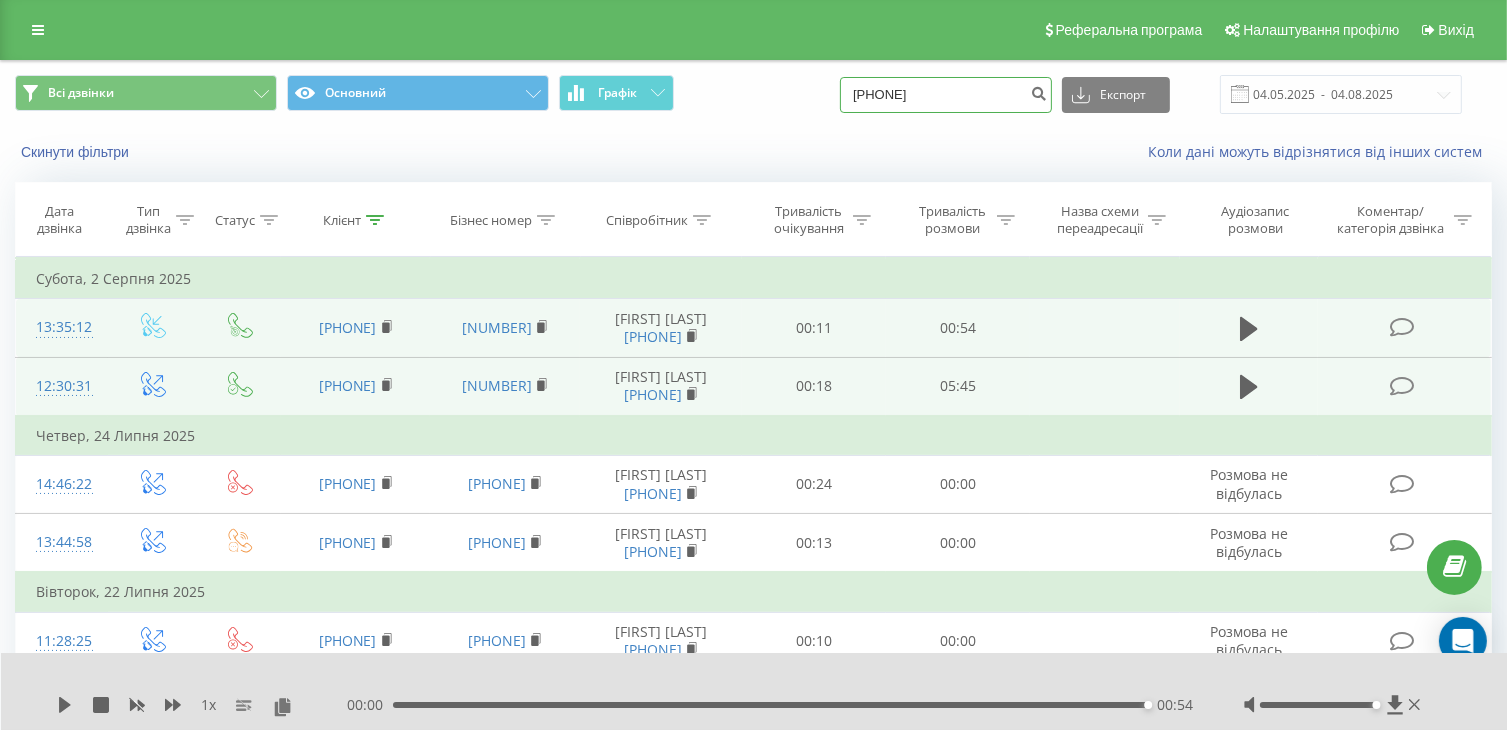 drag, startPoint x: 988, startPoint y: 99, endPoint x: 801, endPoint y: 93, distance: 187.09624 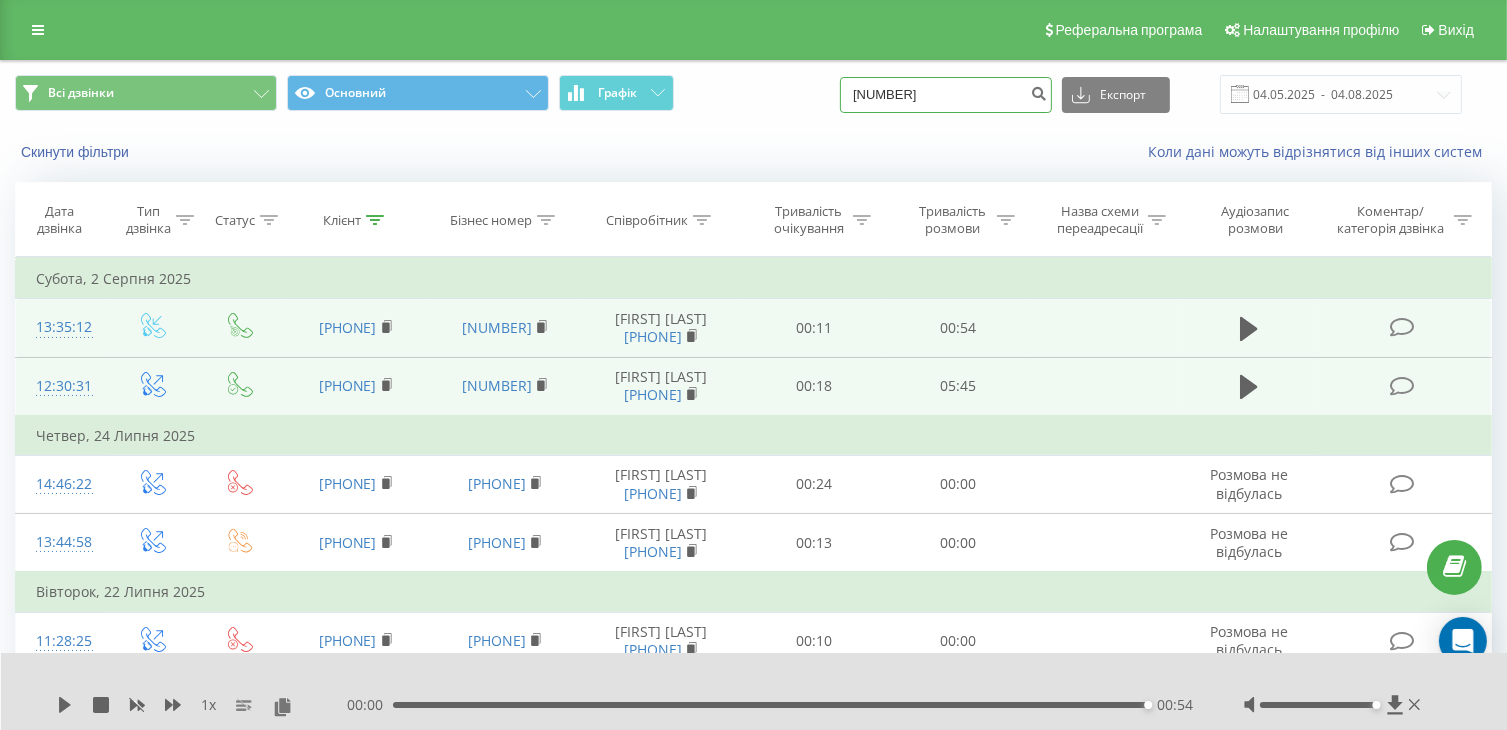 click on "677985128" at bounding box center (946, 95) 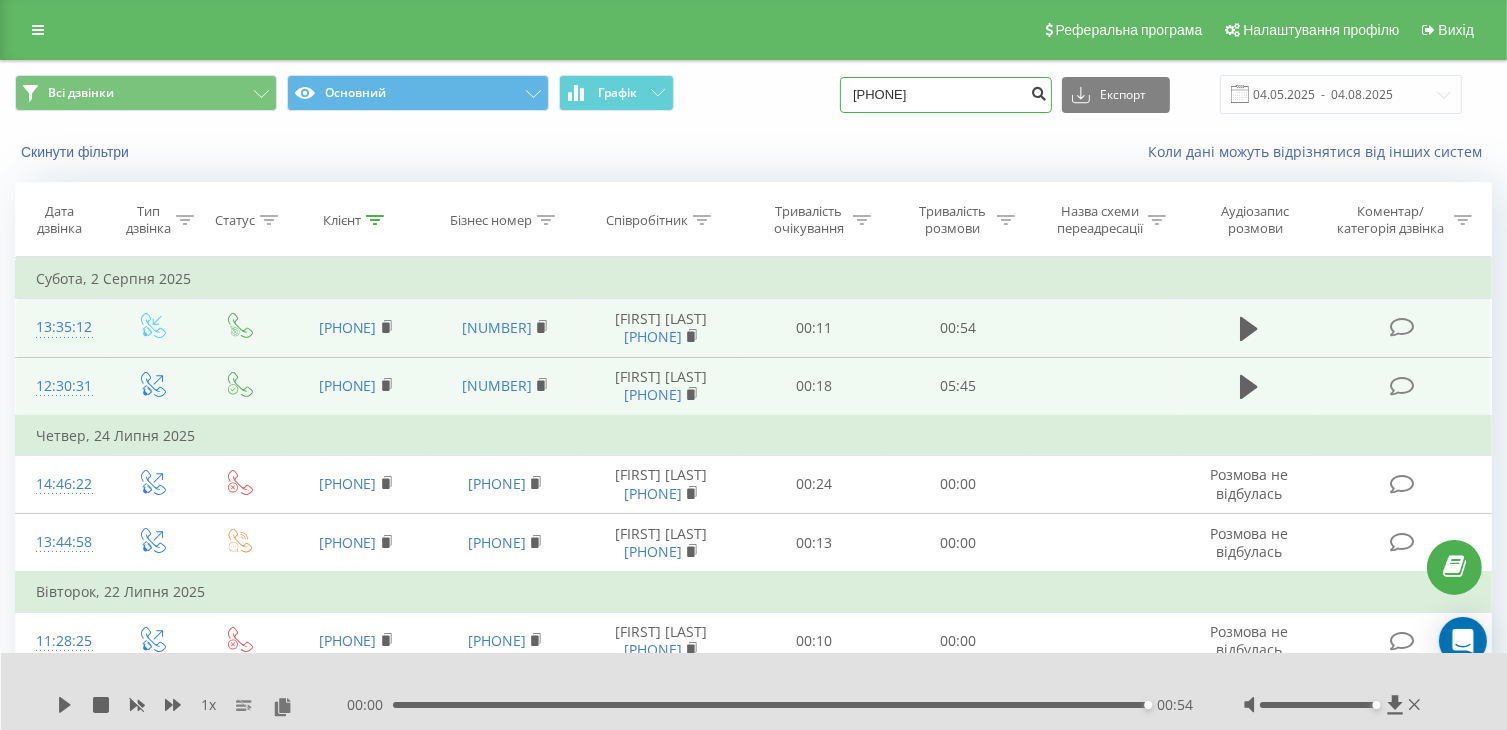 type on "380677985128" 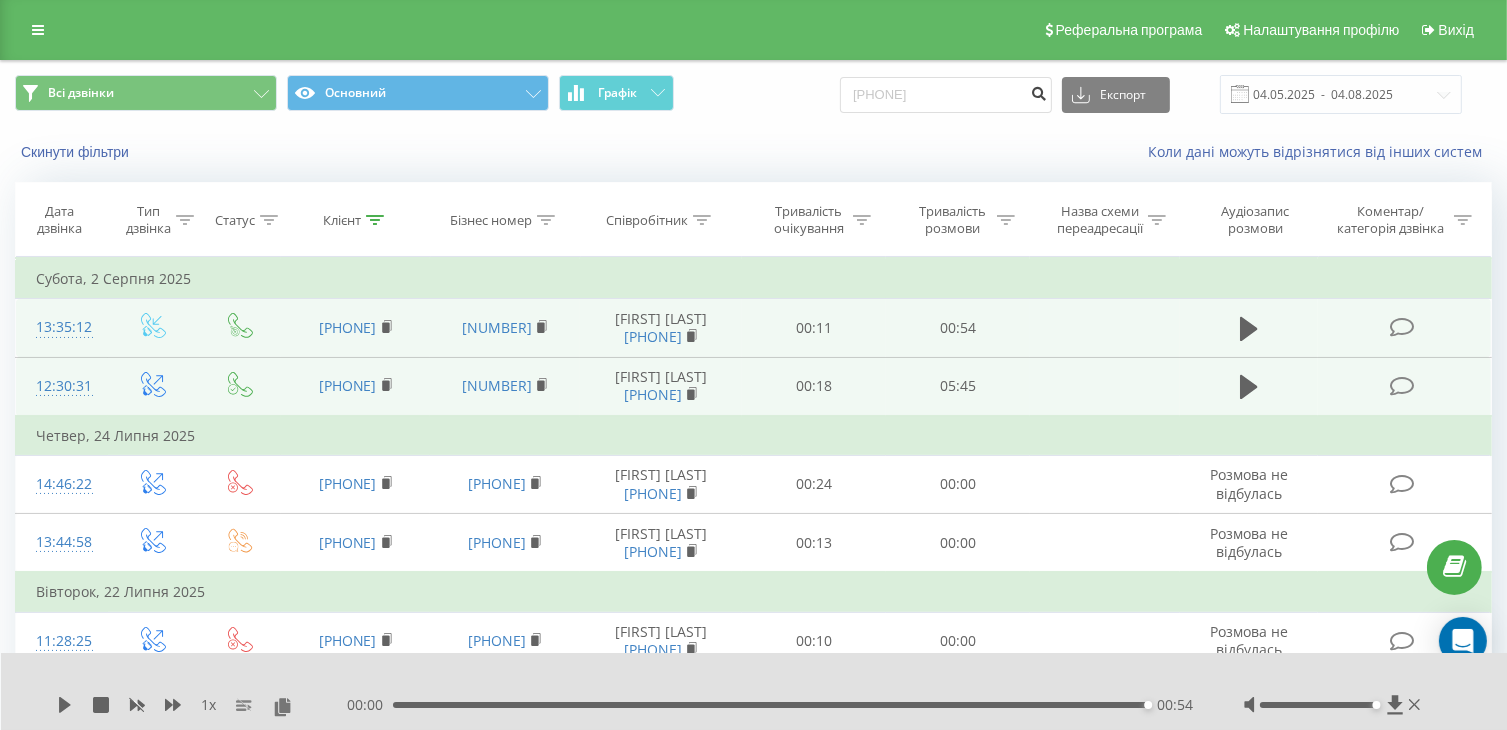 click at bounding box center (1038, 91) 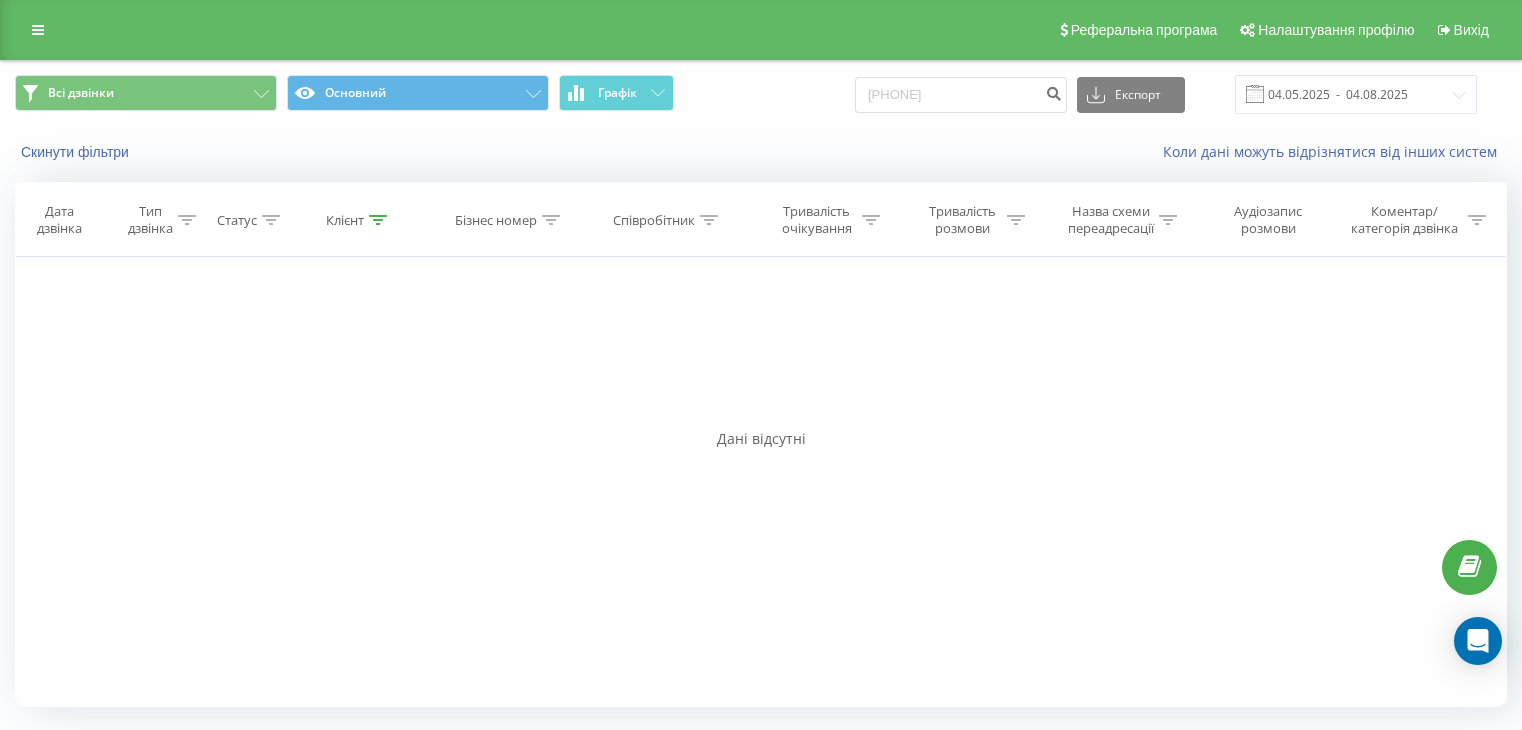 scroll, scrollTop: 0, scrollLeft: 0, axis: both 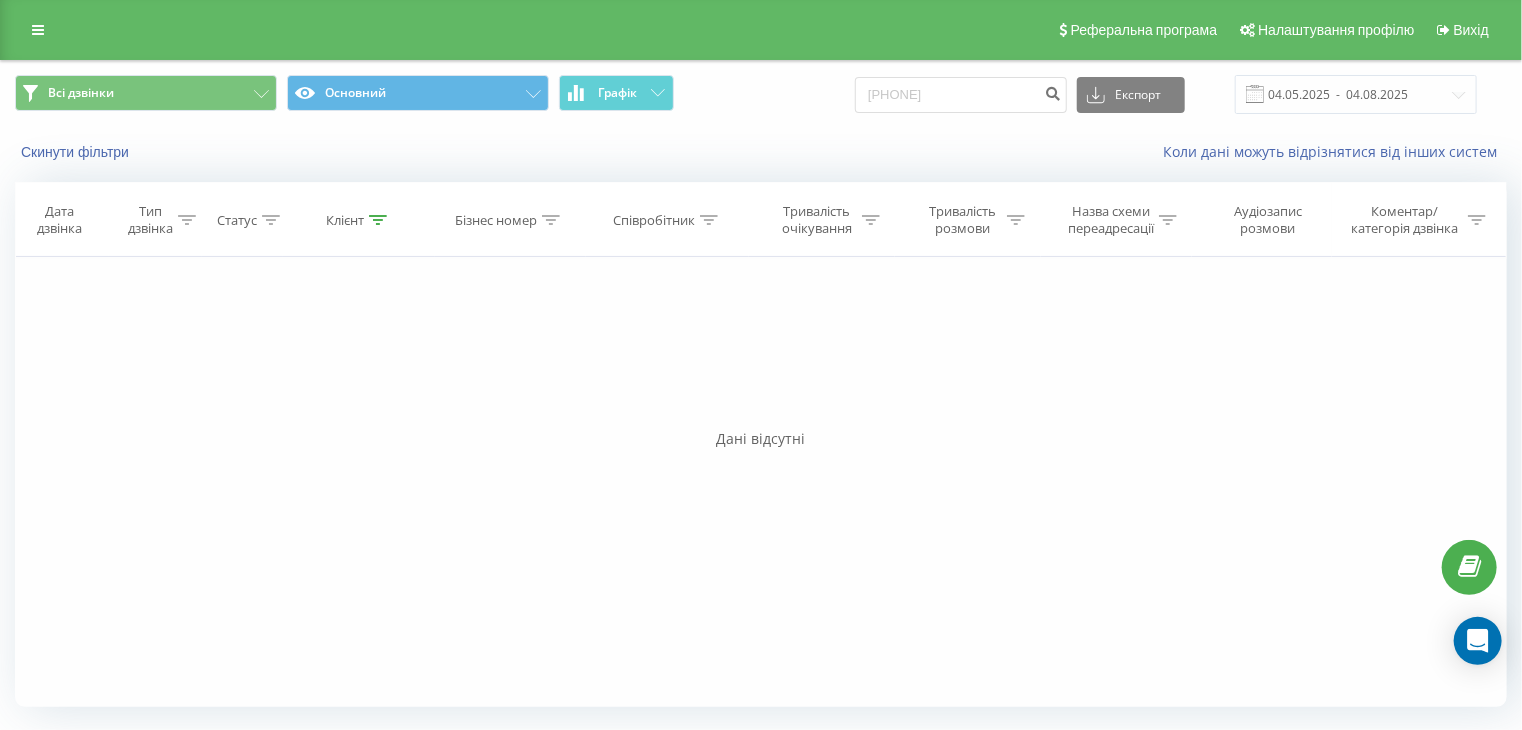 click on "Фільтрувати за умовою Дорівнює Введіть значення Скасувати OK Фільтрувати за умовою Дорівнює Введіть значення Скасувати OK Фільтрувати за умовою Містить Скасувати OK Фільтрувати за умовою Містить Скасувати OK Фільтрувати за умовою Містить Скасувати OK Фільтрувати за умовою Дорівнює Скасувати OK Фільтрувати за умовою Дорівнює Скасувати OK Фільтрувати за умовою Містить Скасувати OK Фільтрувати за умовою Дорівнює Введіть значення Скасувати OK" at bounding box center [761, 482] 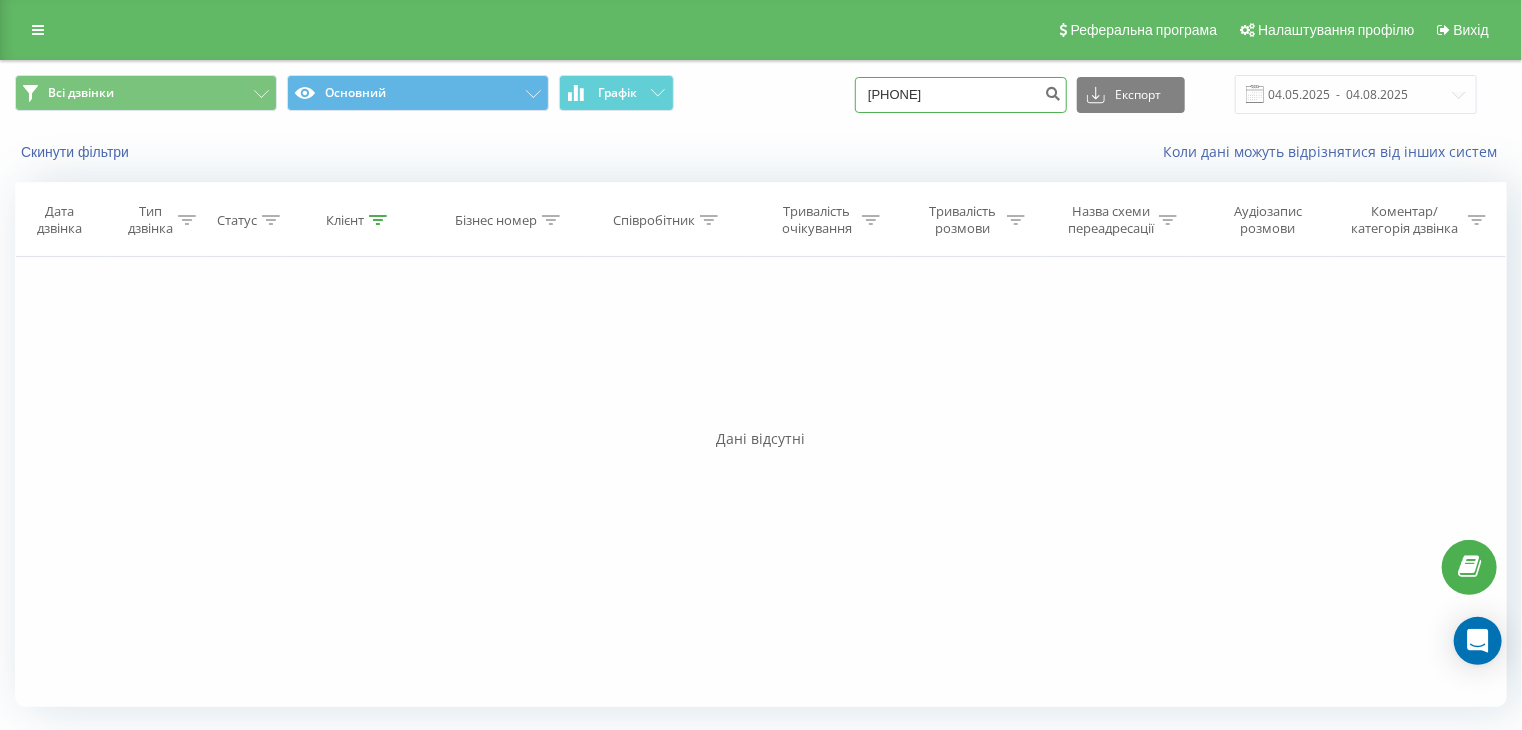 drag, startPoint x: 887, startPoint y: 91, endPoint x: 804, endPoint y: 94, distance: 83.0542 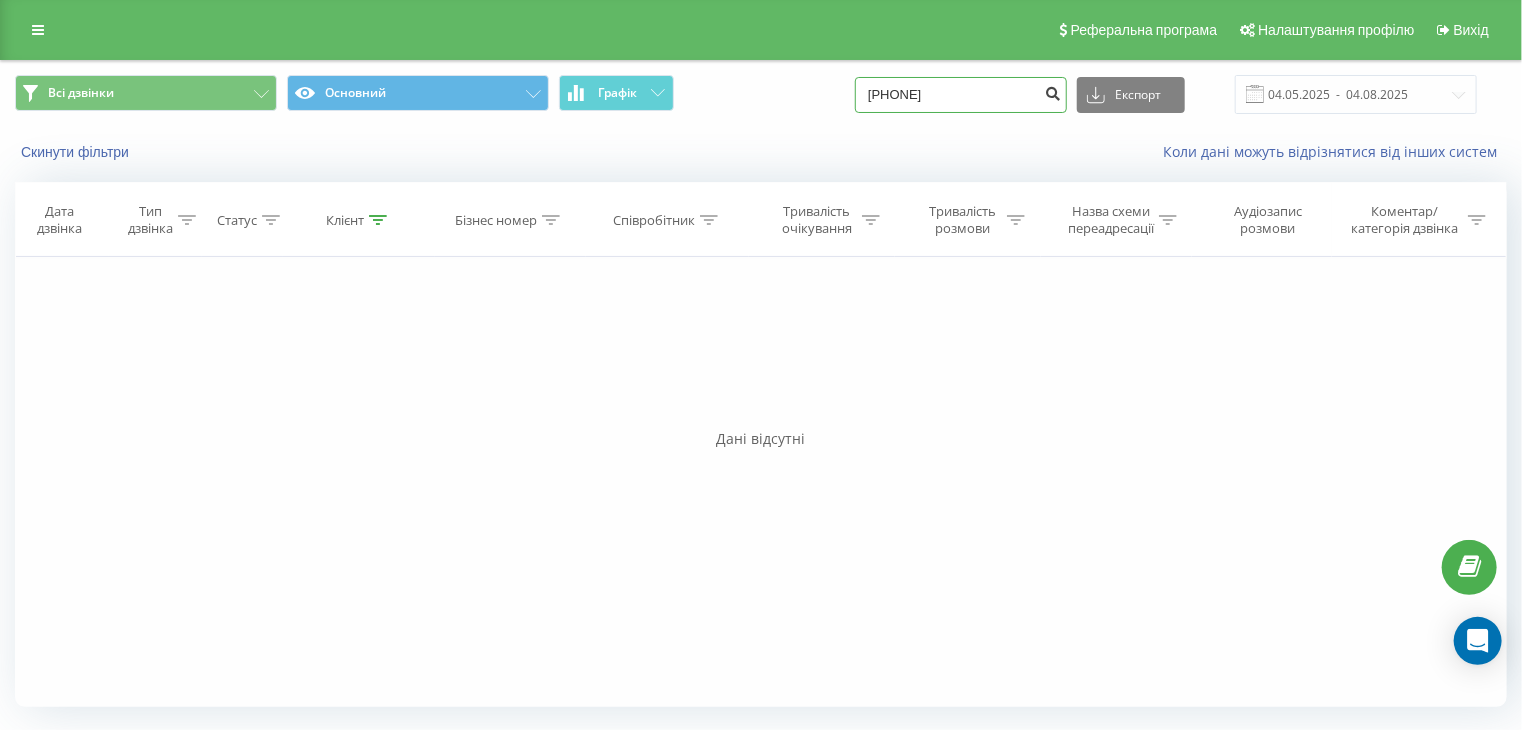 type on "380978669055" 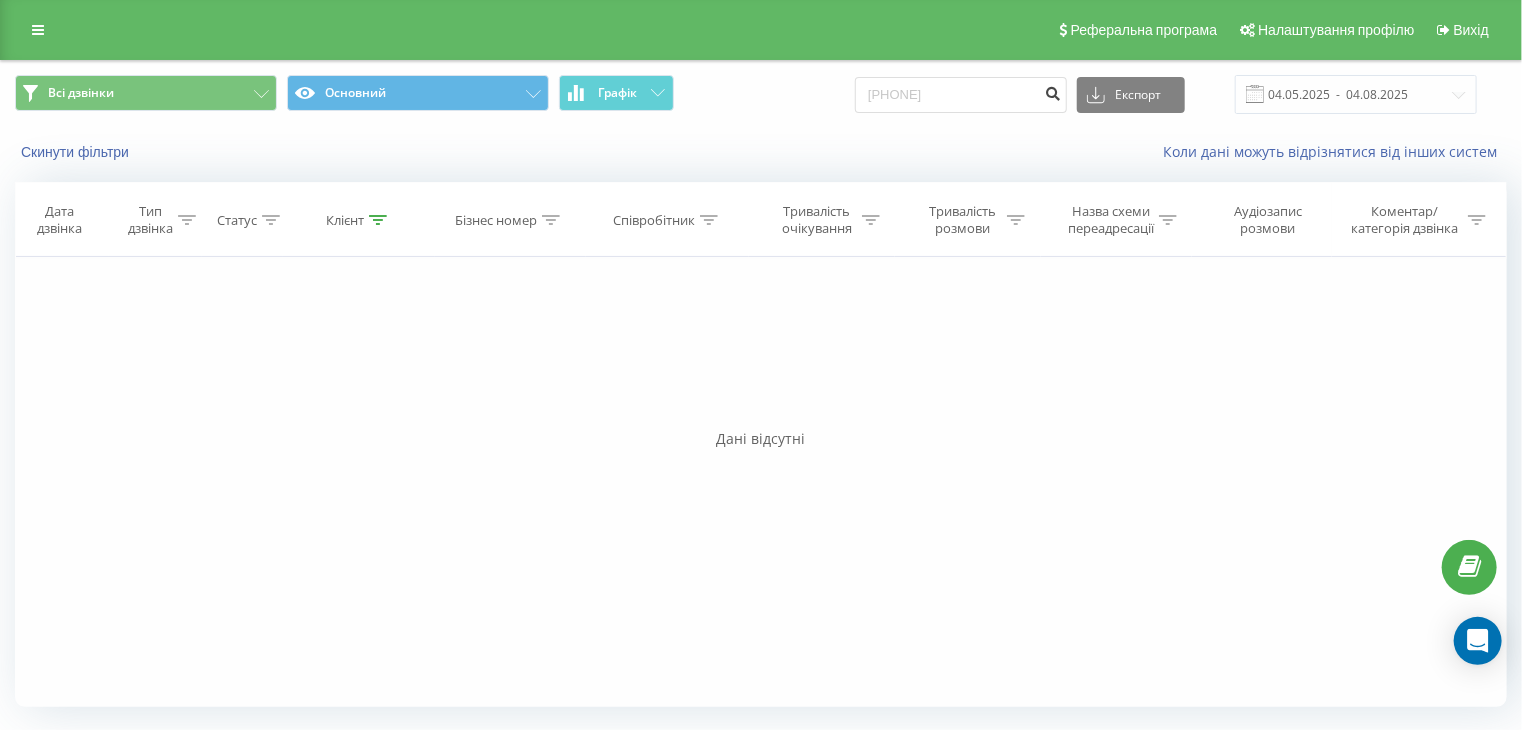 drag, startPoint x: 1076, startPoint y: 91, endPoint x: 1085, endPoint y: 117, distance: 27.513634 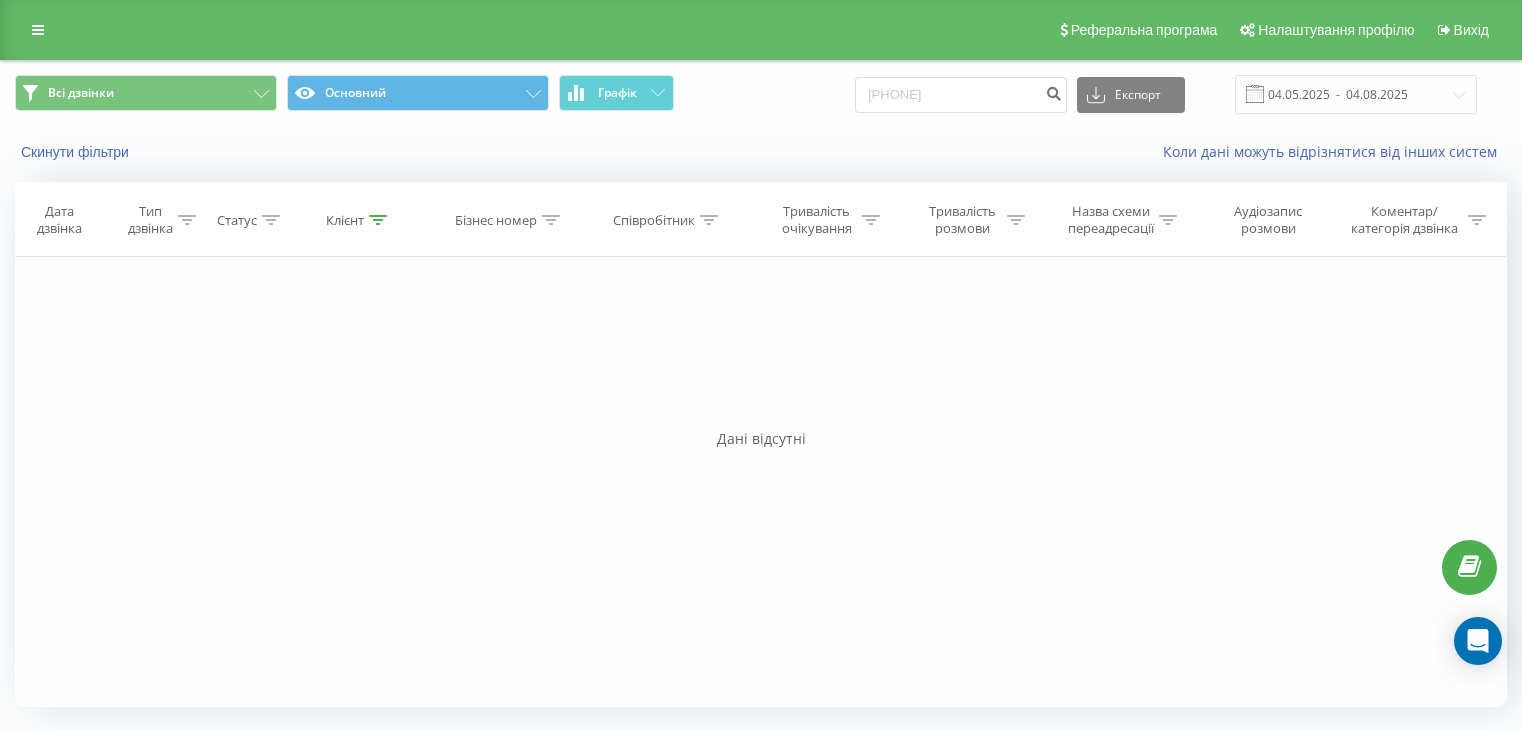 scroll, scrollTop: 0, scrollLeft: 0, axis: both 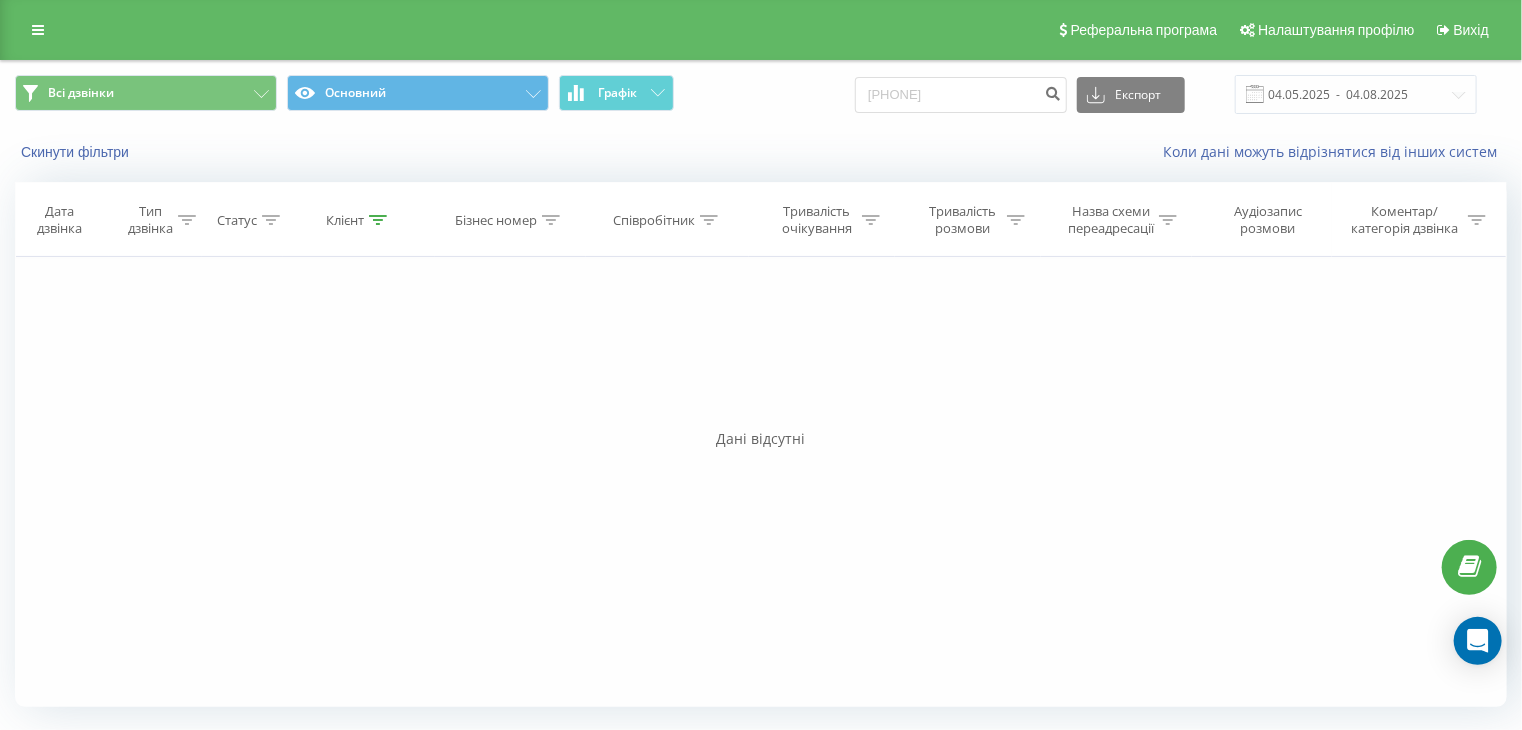 click on "Фільтрувати за умовою Дорівнює Введіть значення Скасувати OK Фільтрувати за умовою Дорівнює Введіть значення Скасувати OK Фільтрувати за умовою Містить Скасувати OK Фільтрувати за умовою Містить Скасувати OK Фільтрувати за умовою Містить Скасувати OK Фільтрувати за умовою Дорівнює Скасувати OK Фільтрувати за умовою Дорівнює Скасувати OK Фільтрувати за умовою Містить Скасувати OK Фільтрувати за умовою Дорівнює Введіть значення Скасувати OK" at bounding box center [761, 482] 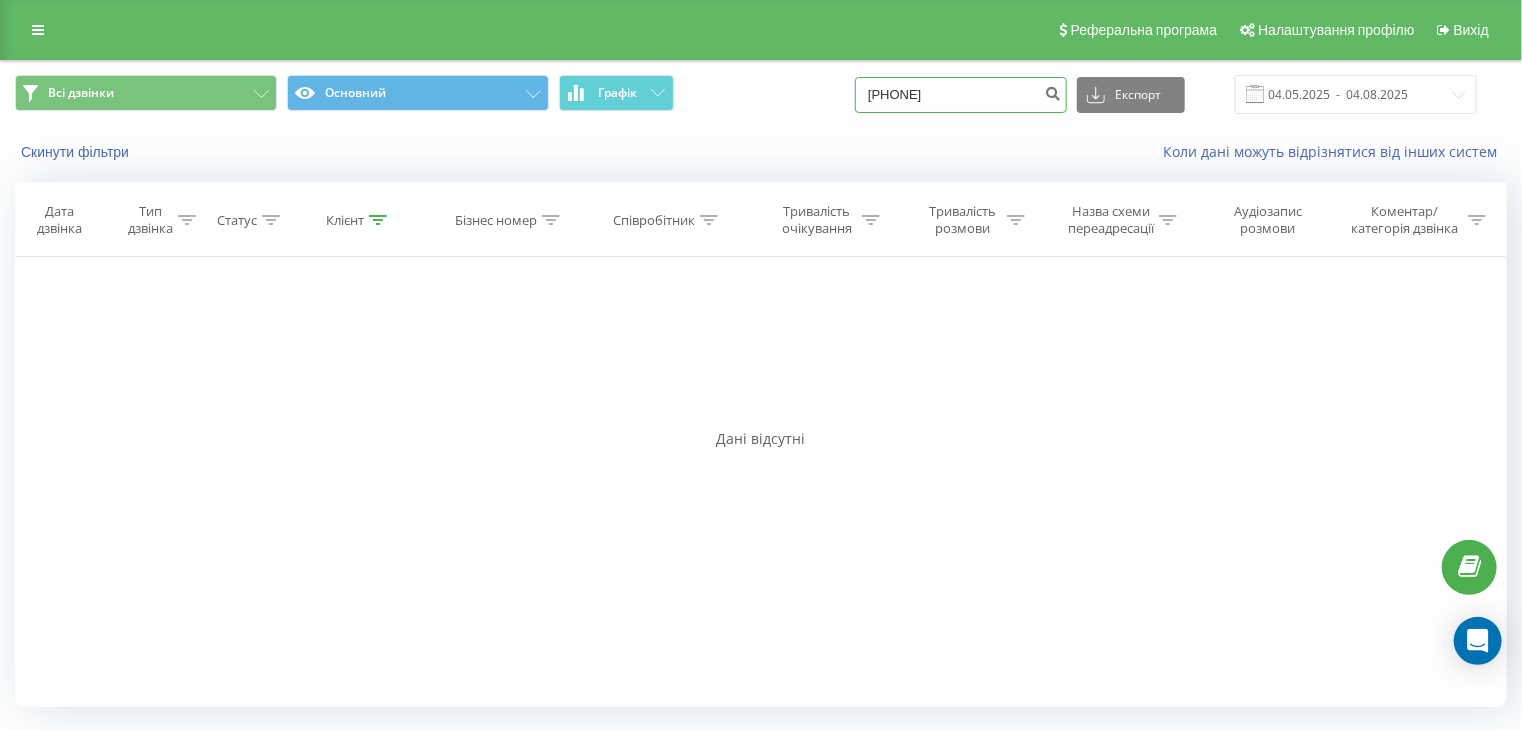 drag, startPoint x: 1002, startPoint y: 102, endPoint x: 754, endPoint y: 113, distance: 248.24384 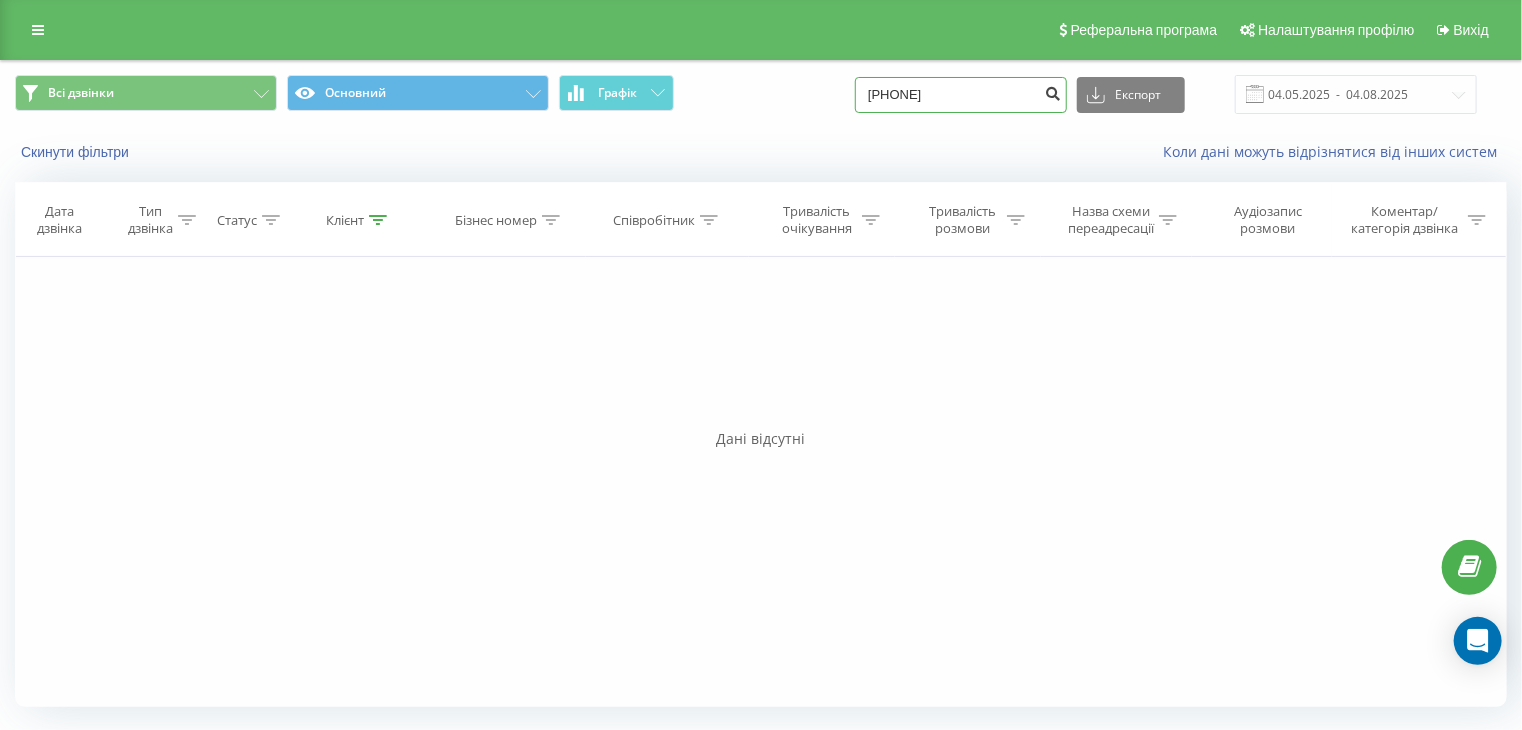 type on "380985154003" 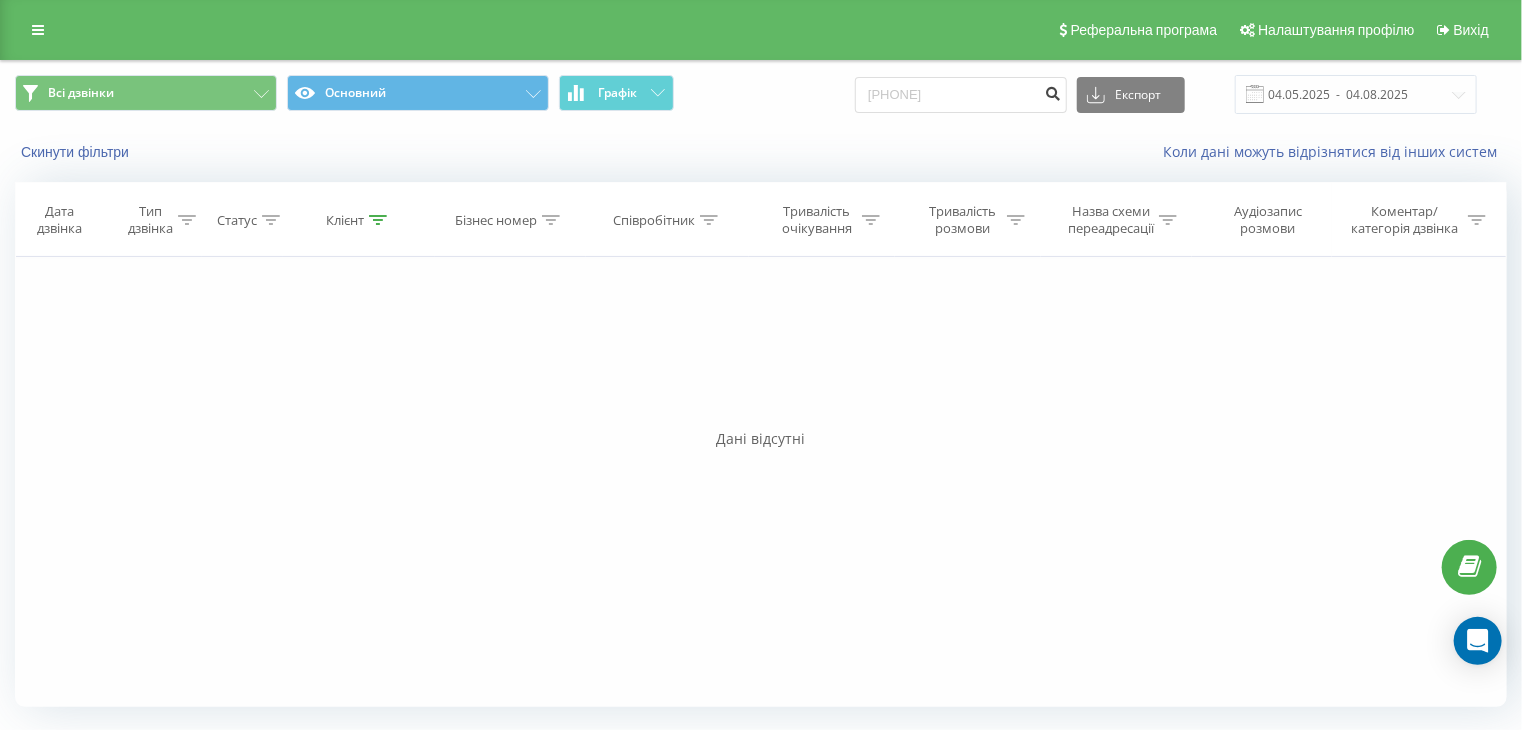 click at bounding box center (1053, 91) 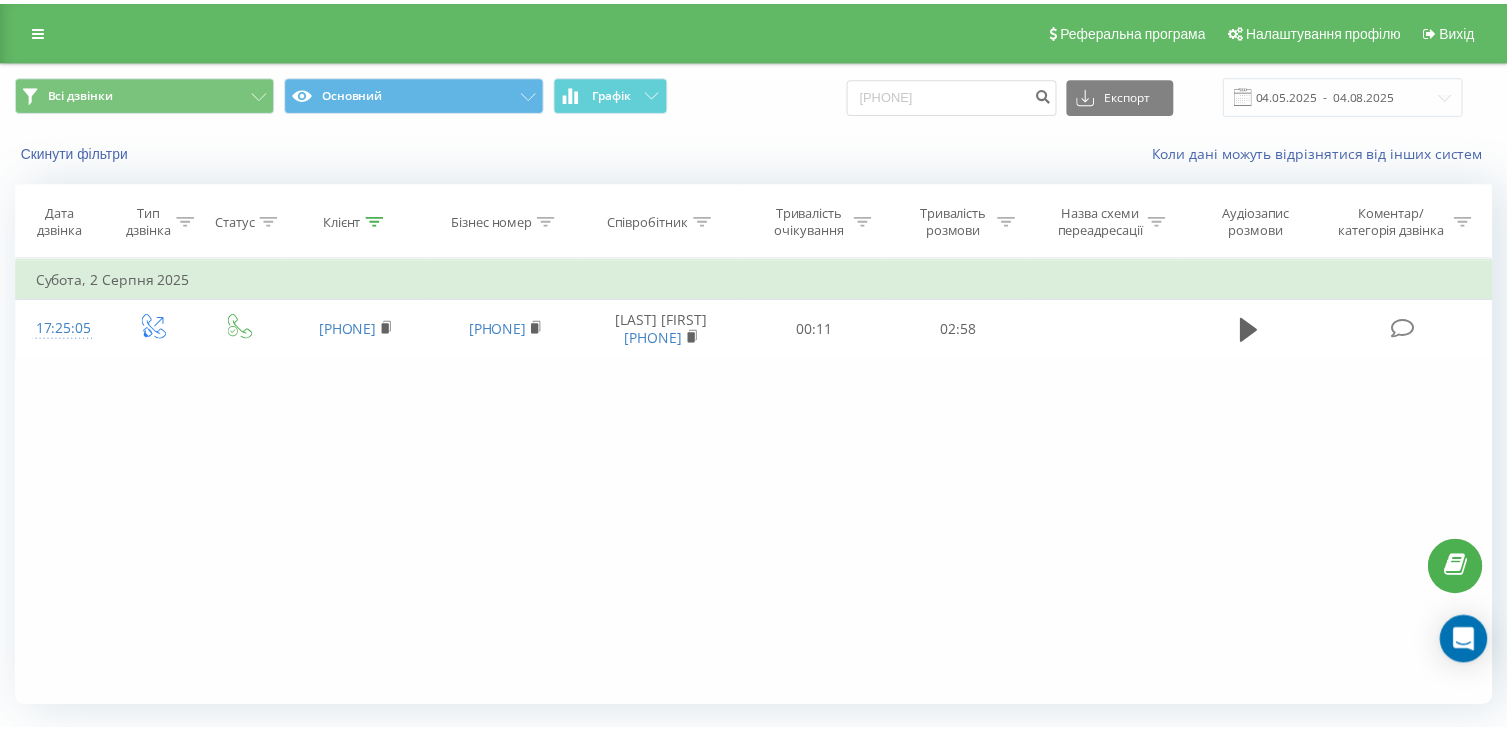 scroll, scrollTop: 0, scrollLeft: 0, axis: both 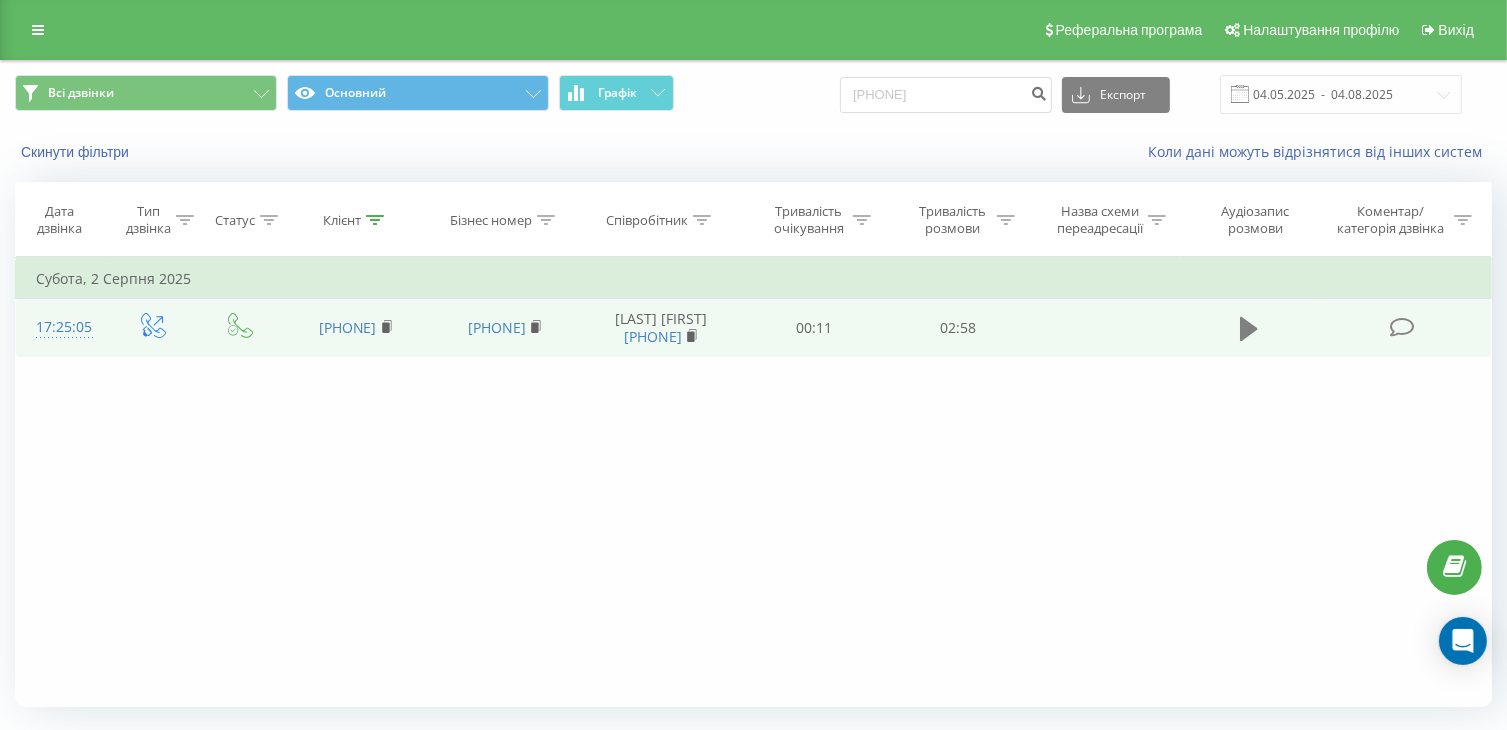 click 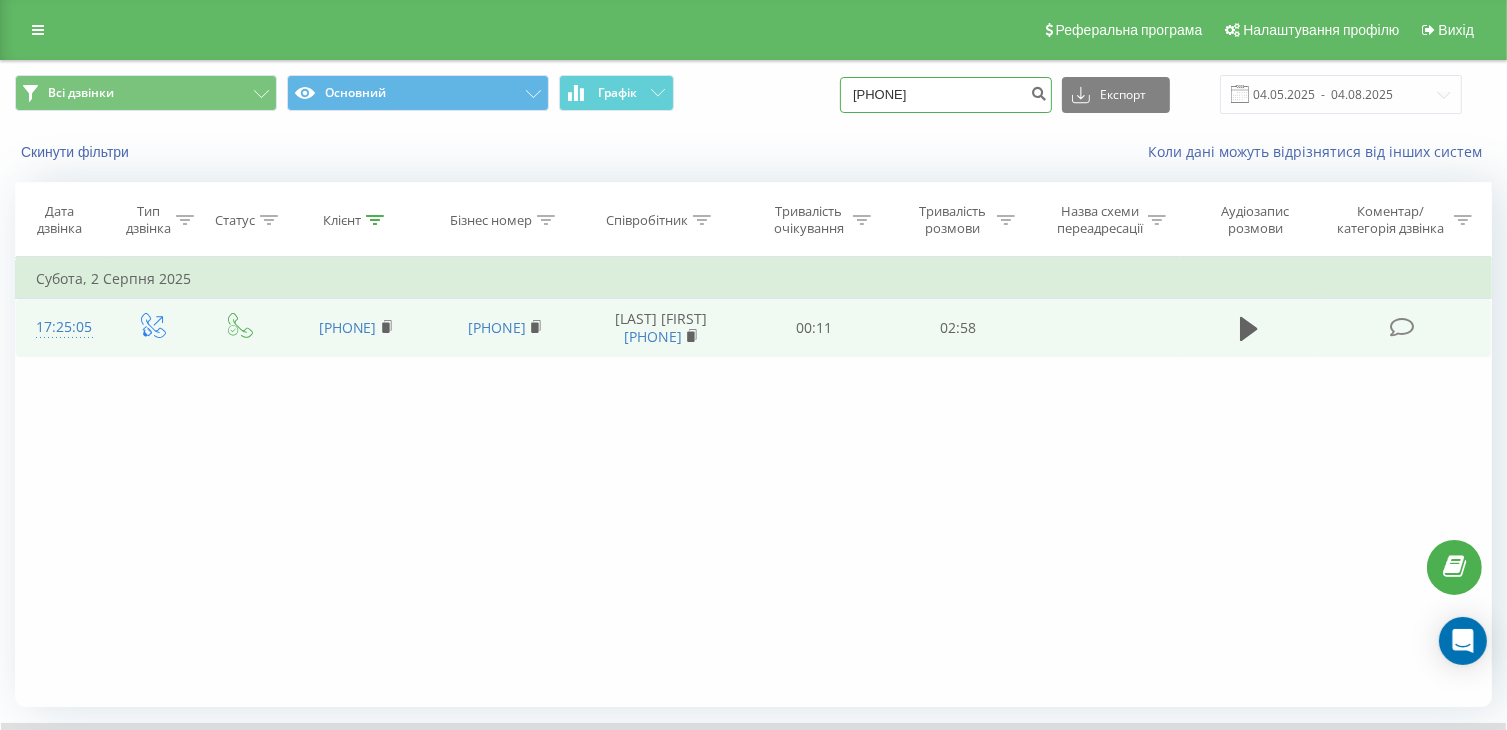 drag, startPoint x: 881, startPoint y: 98, endPoint x: 776, endPoint y: 117, distance: 106.7052 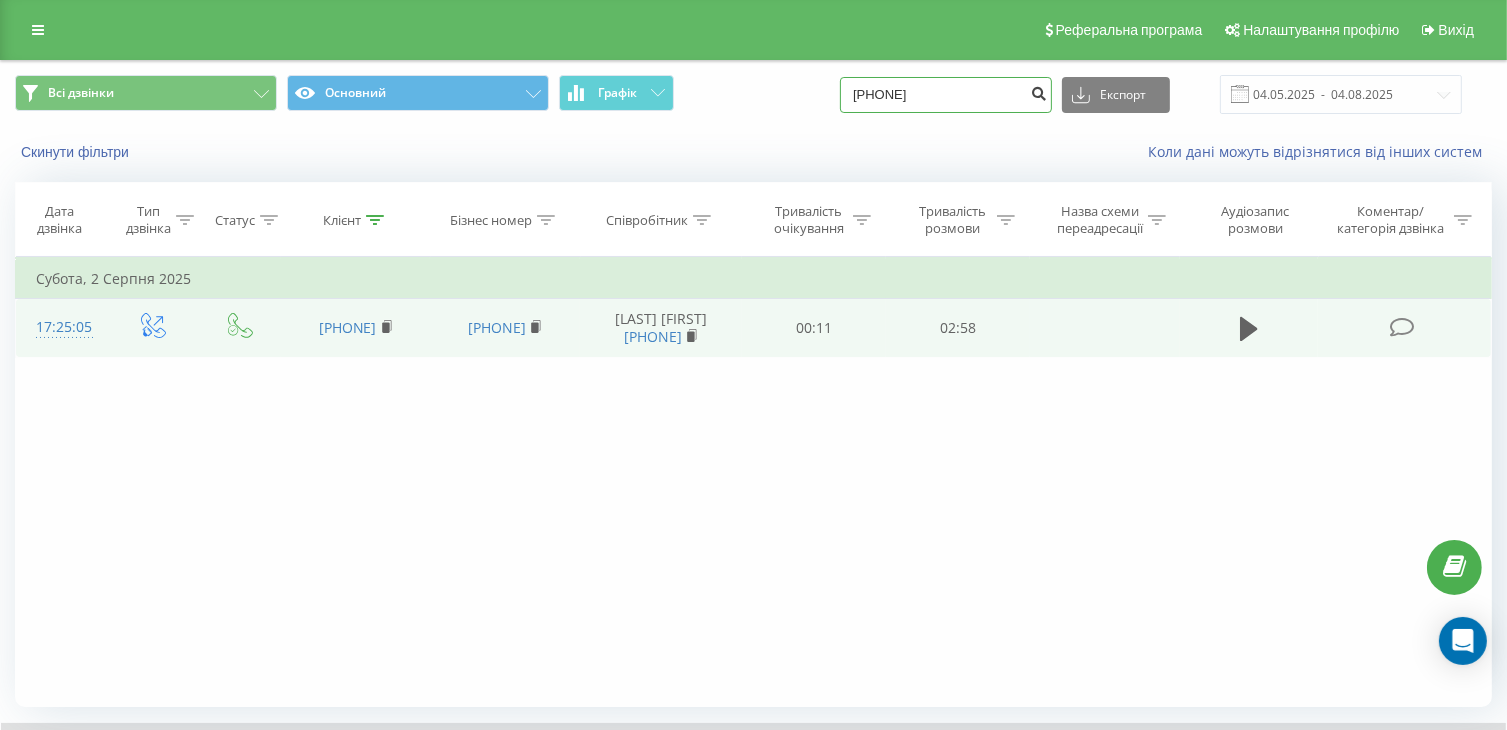 type on "380965190370" 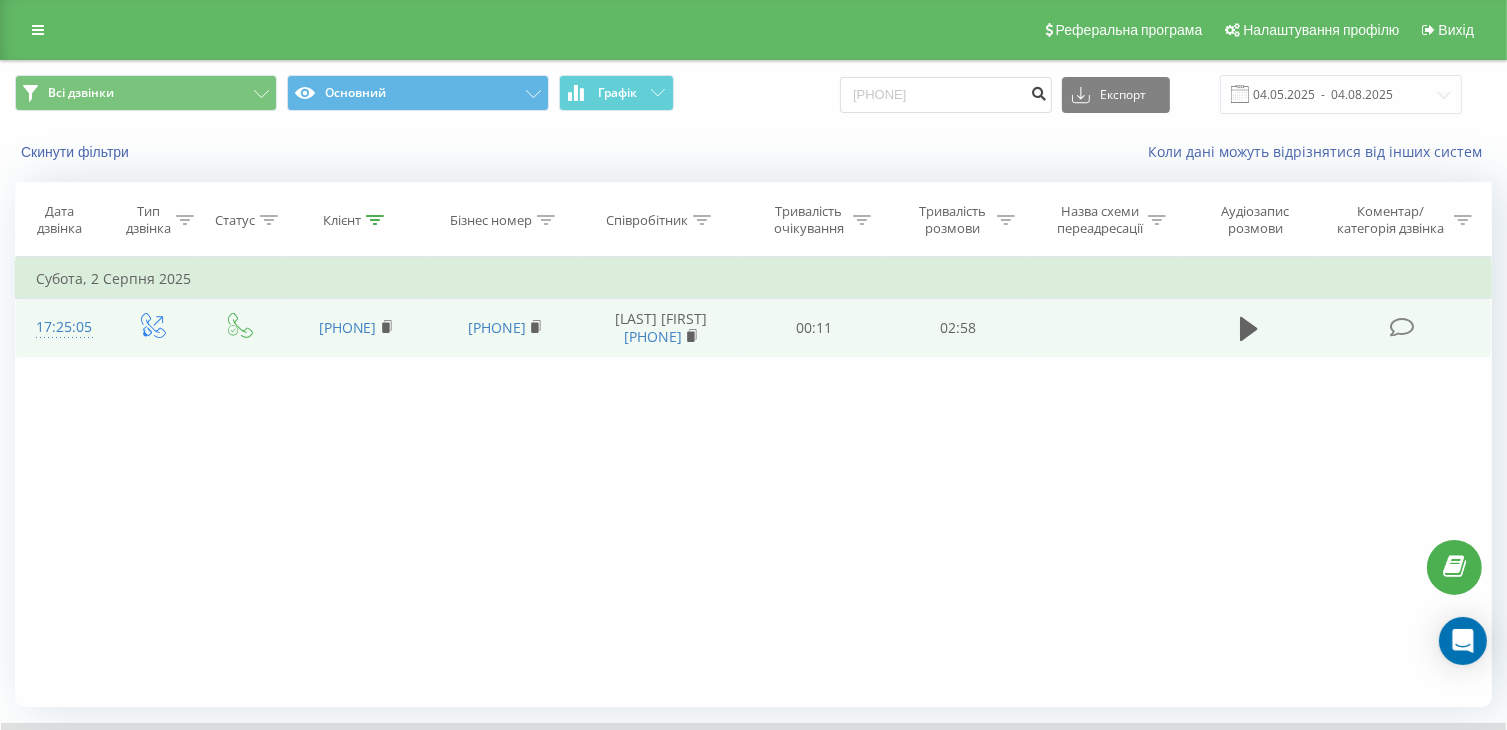 click at bounding box center [1038, 91] 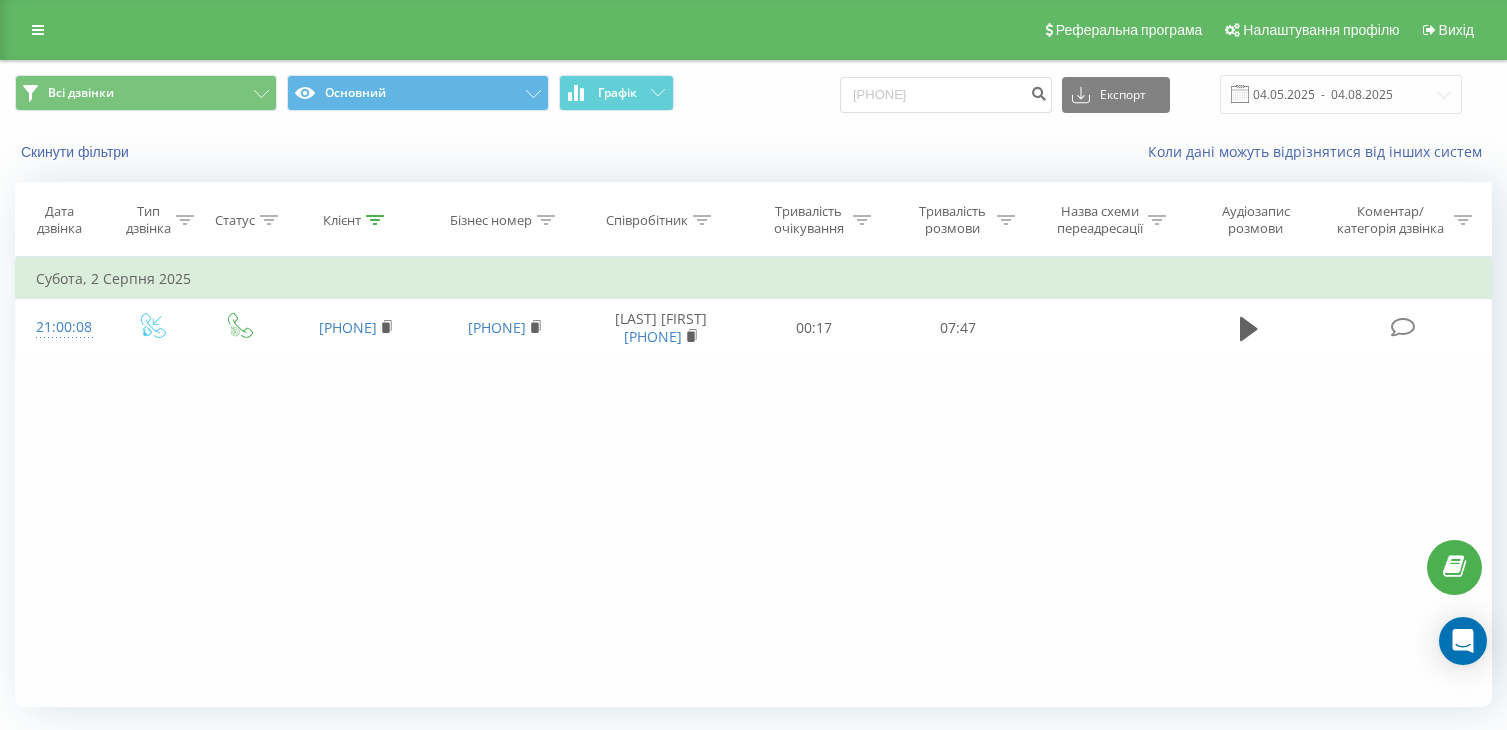 scroll, scrollTop: 0, scrollLeft: 0, axis: both 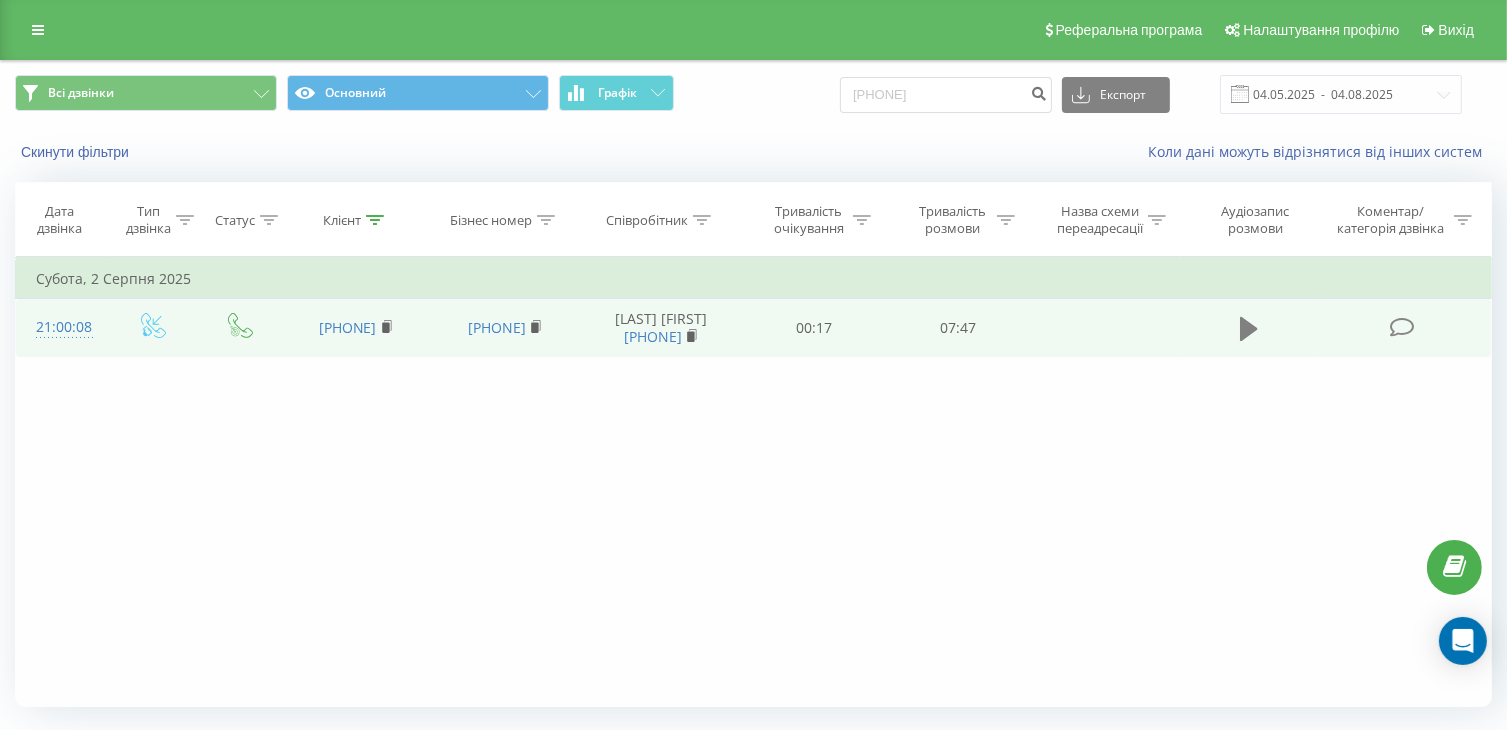 click 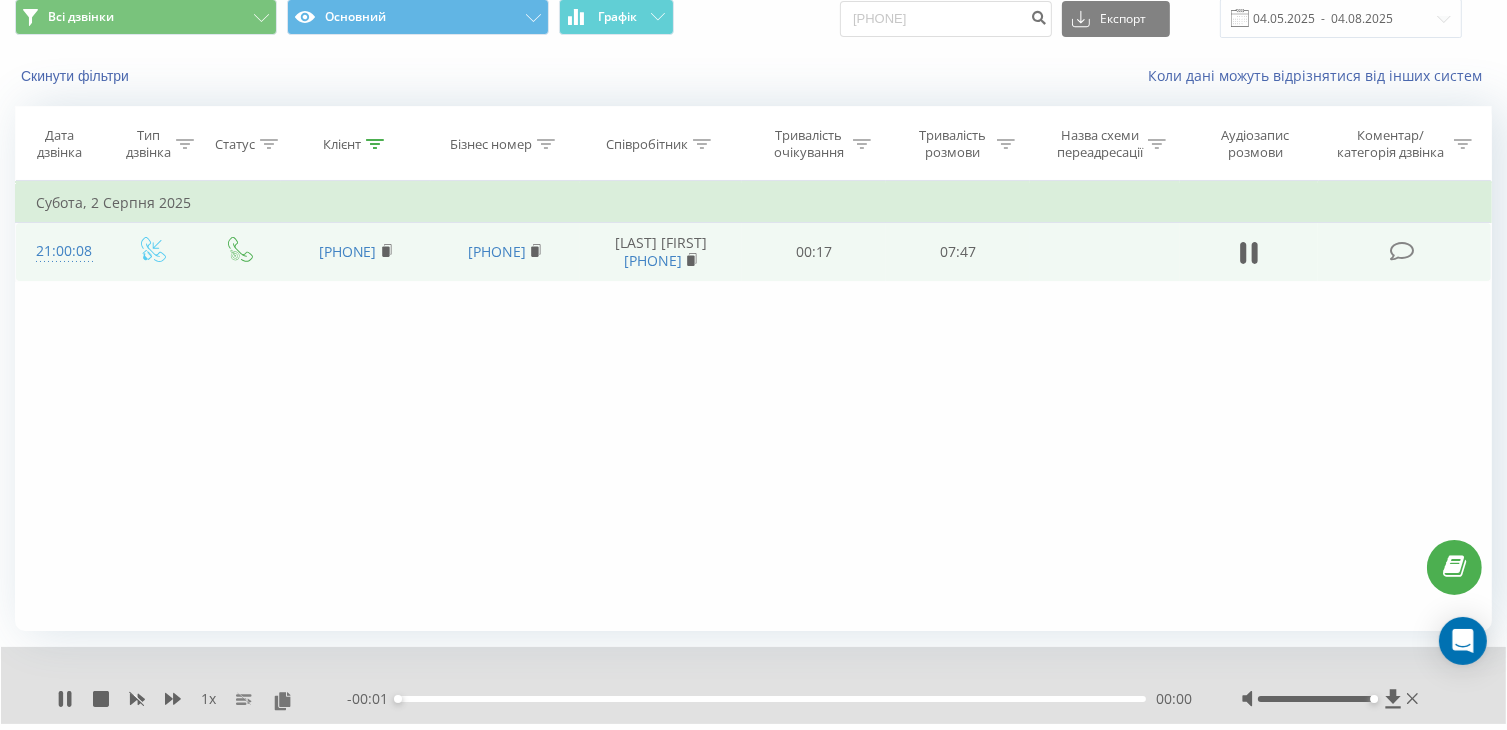 scroll, scrollTop: 128, scrollLeft: 0, axis: vertical 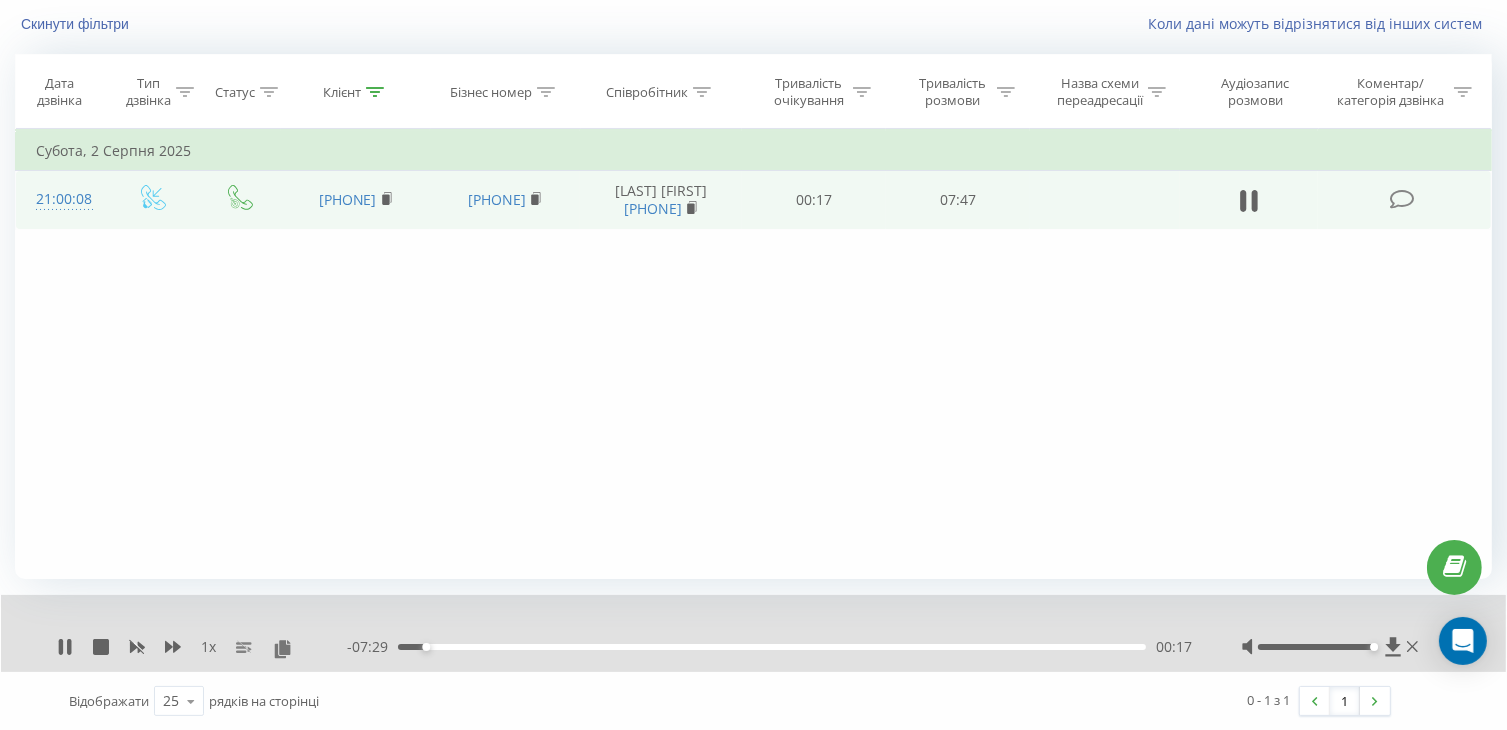 click on "00:17" at bounding box center [772, 647] 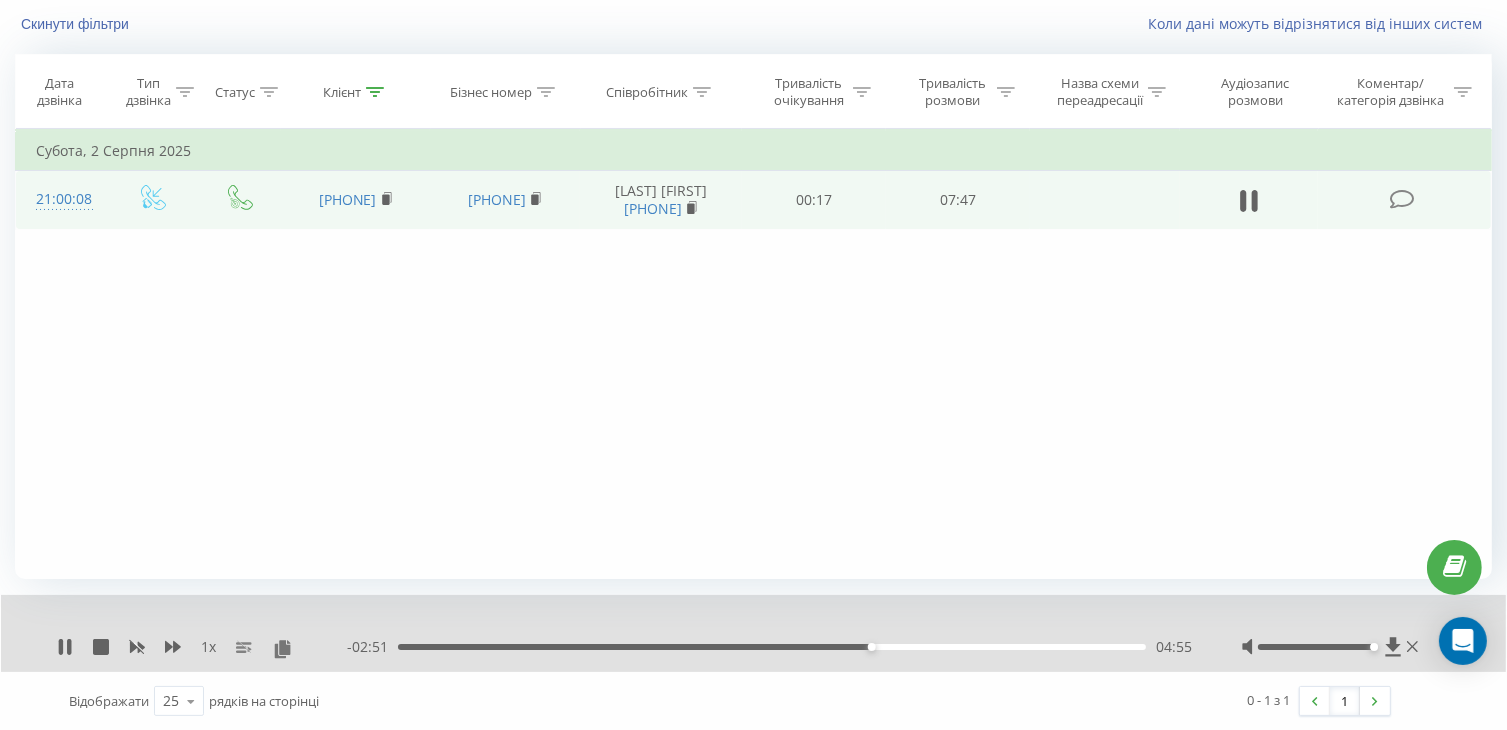 click on "- 02:51 04:55   04:55" at bounding box center (769, 647) 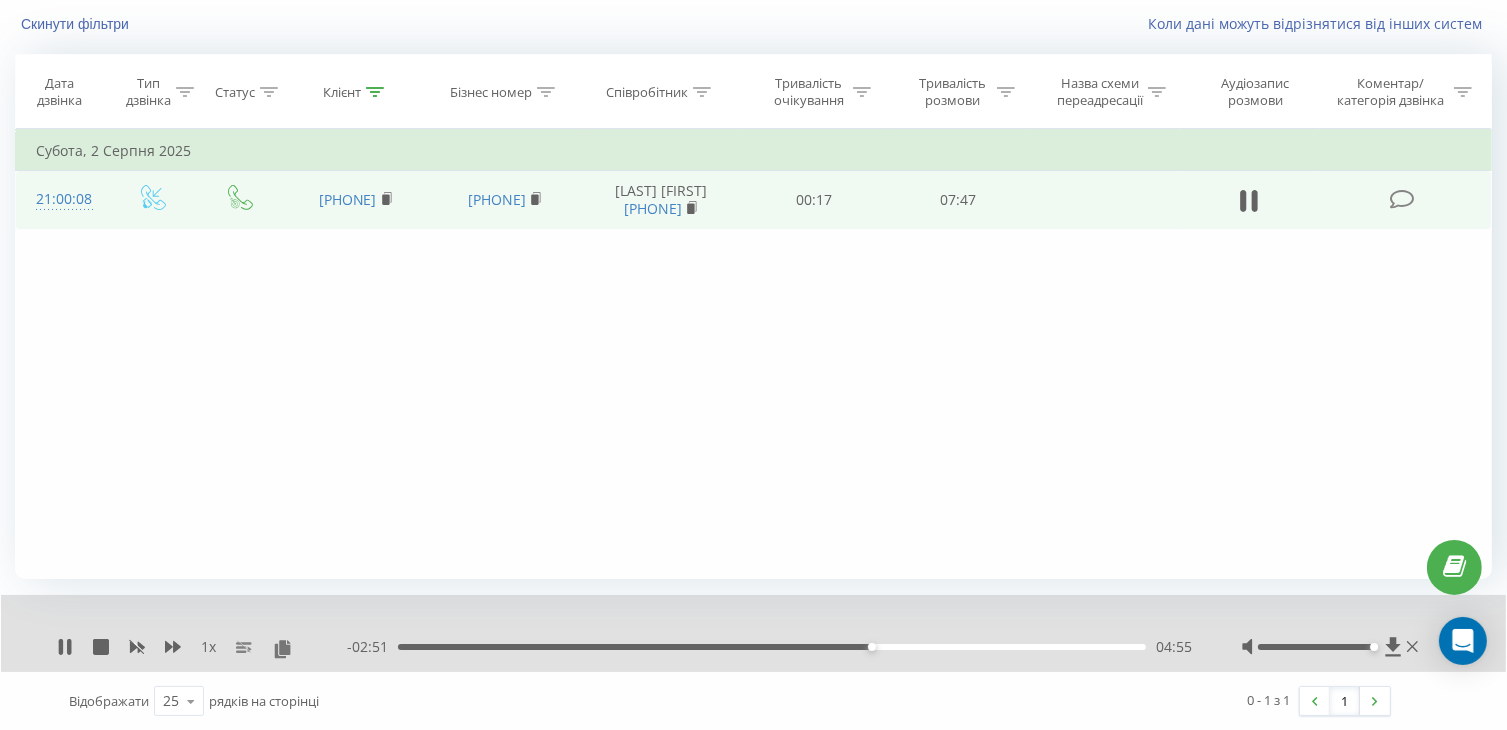 click on "04:55" at bounding box center [772, 647] 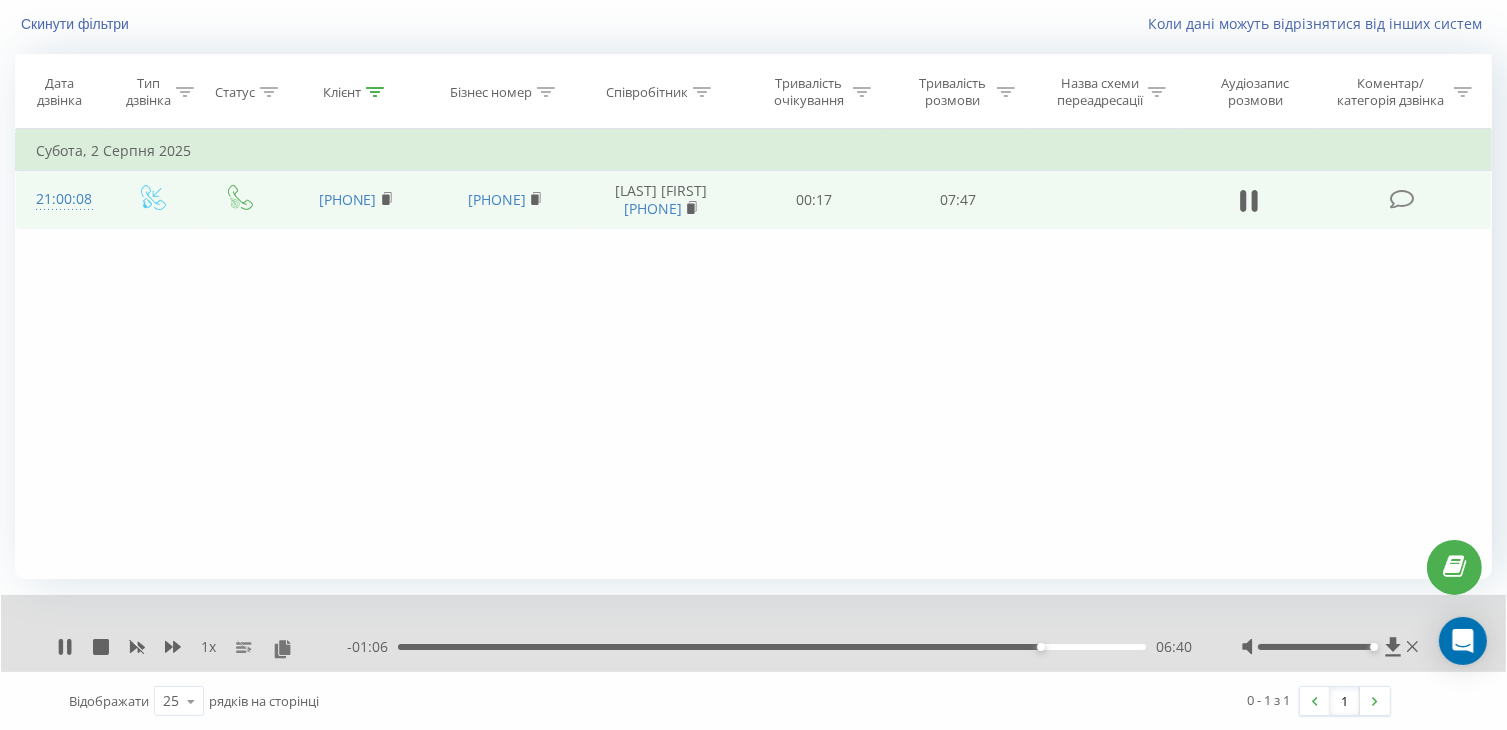 click on "Відображати 25 10 25 50 100 рядків на сторінці" at bounding box center (392, 701) 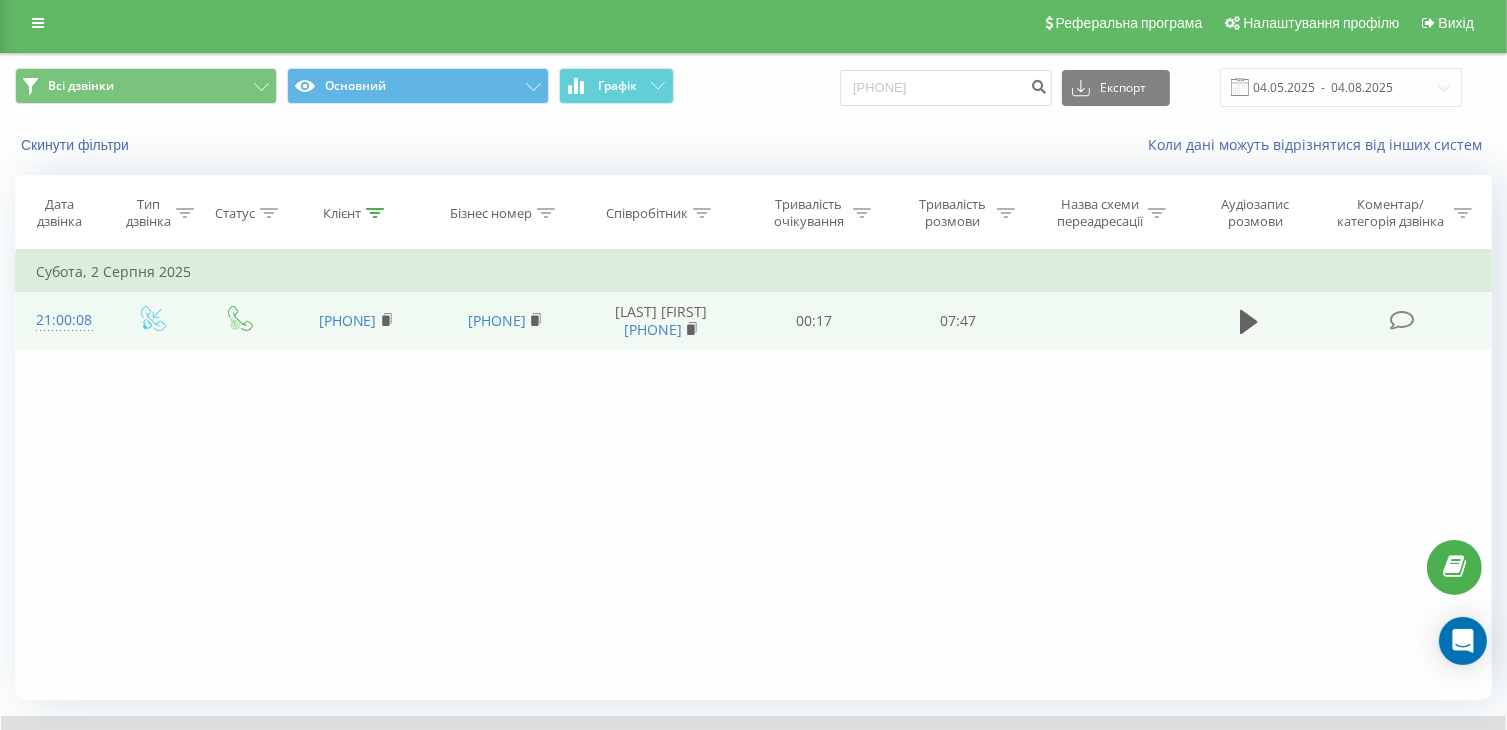 scroll, scrollTop: 0, scrollLeft: 0, axis: both 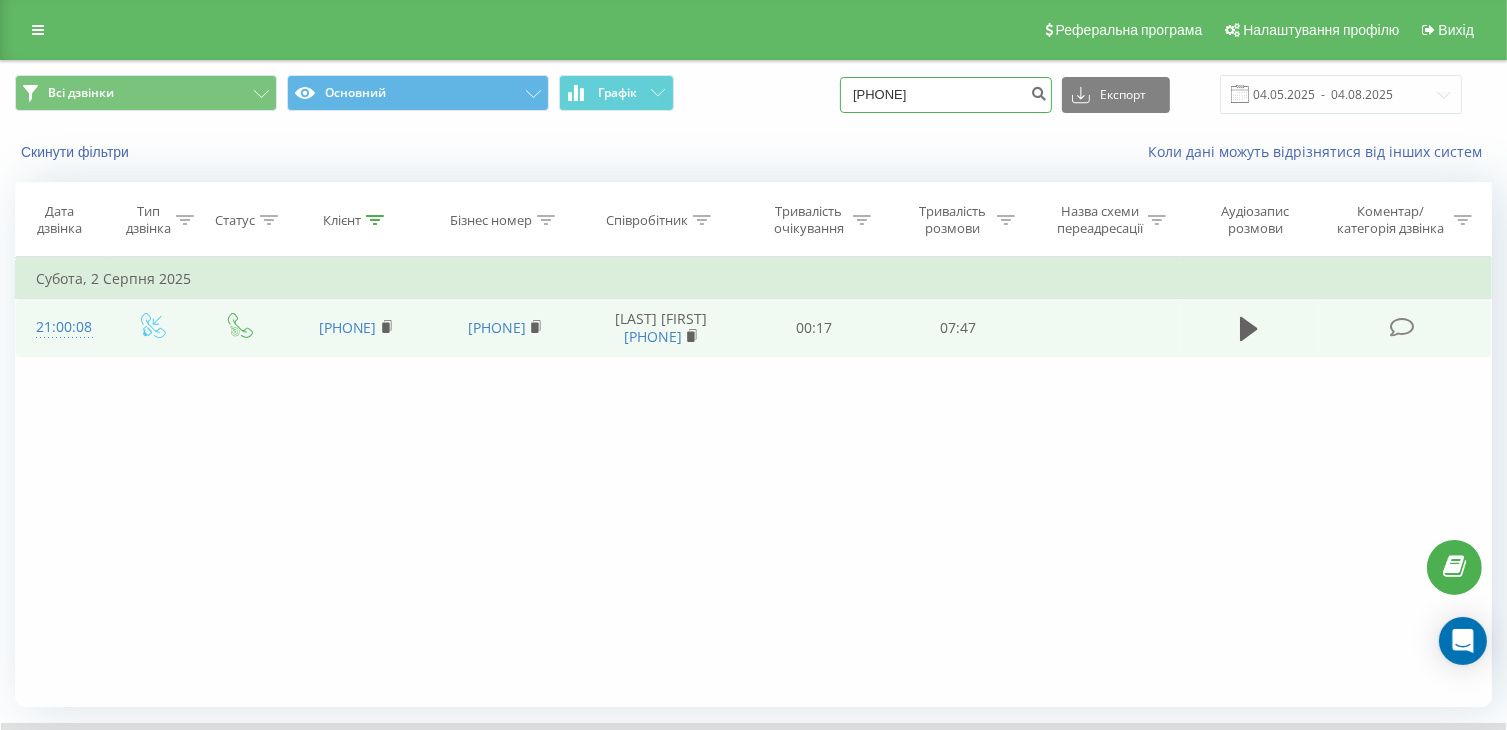 drag, startPoint x: 1000, startPoint y: 88, endPoint x: 783, endPoint y: 97, distance: 217.18655 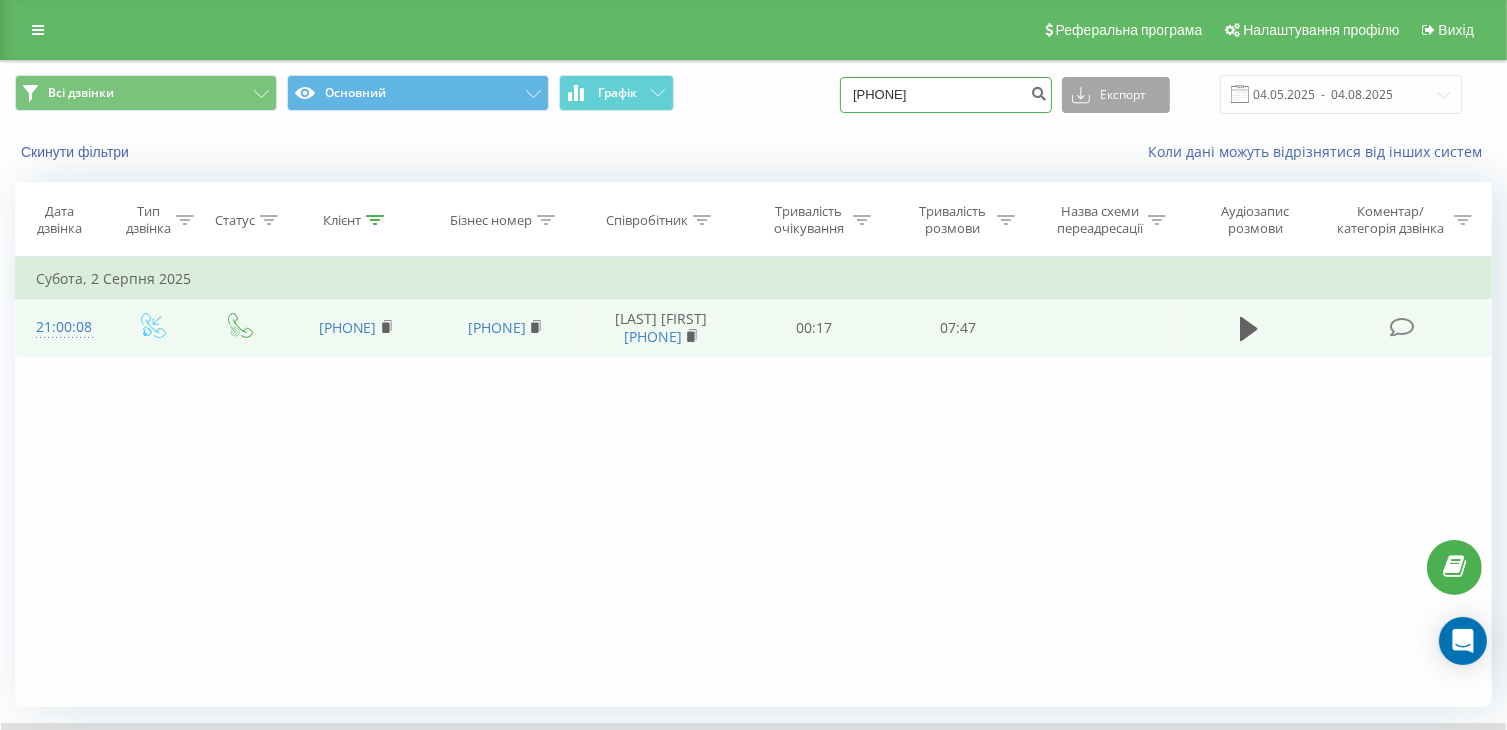 paste on "662366718" 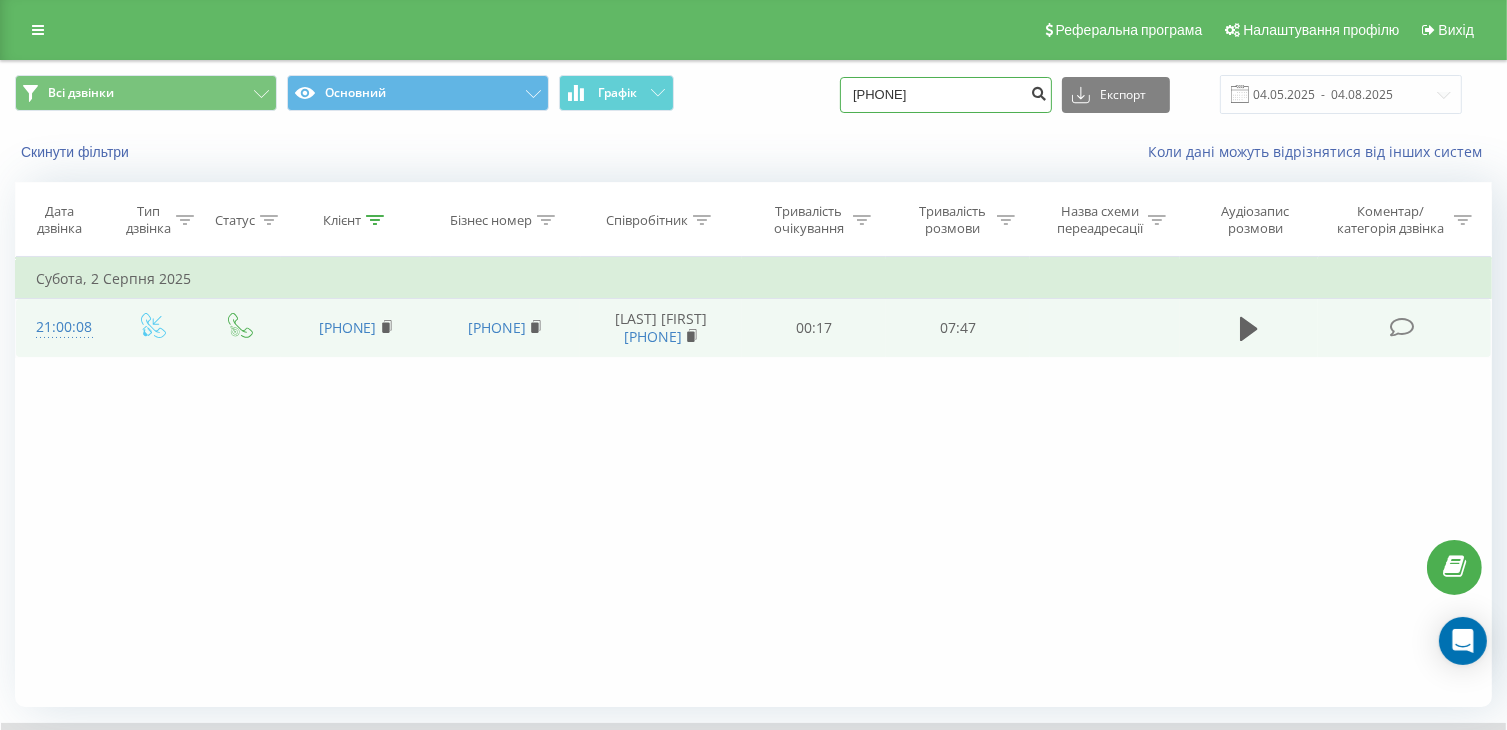 type on "[PHONE]" 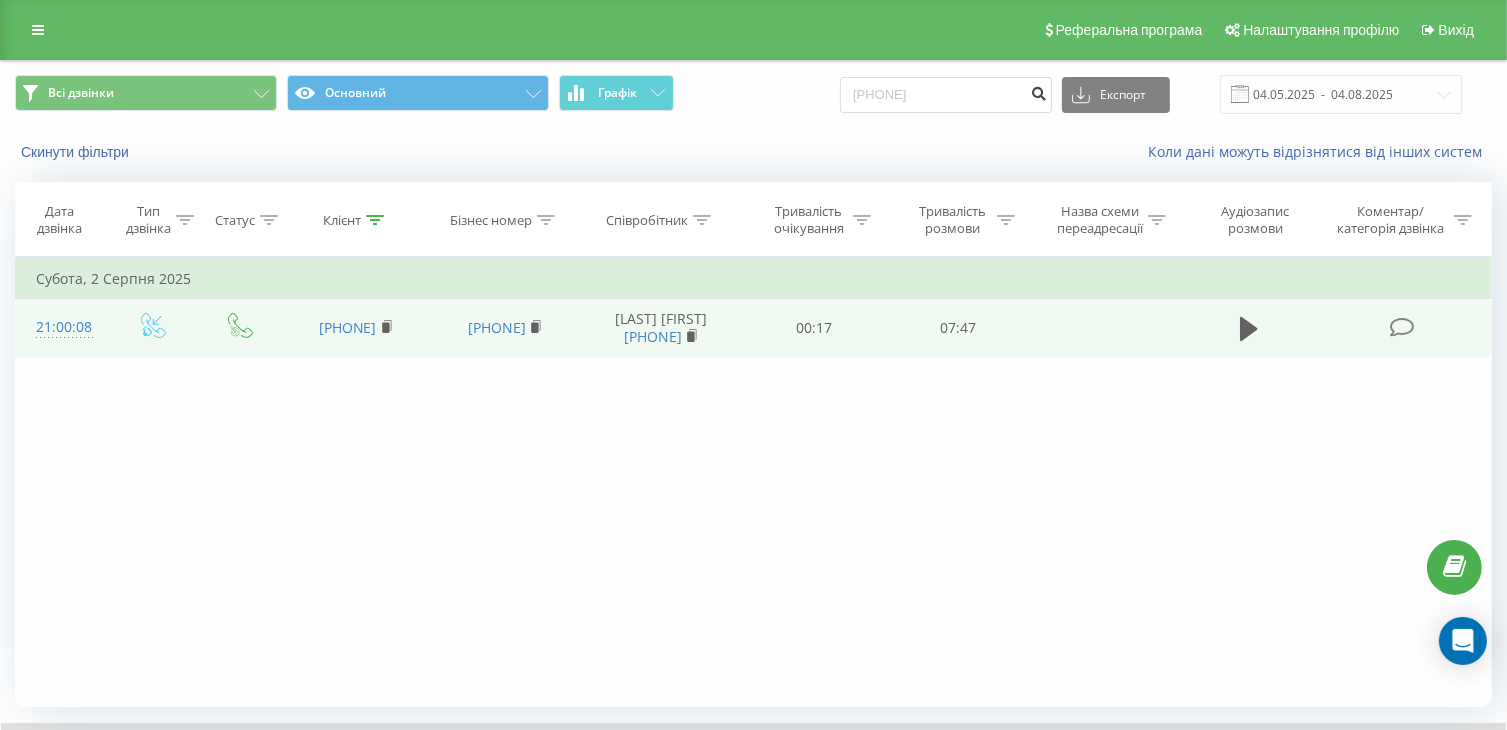 click at bounding box center [1038, 91] 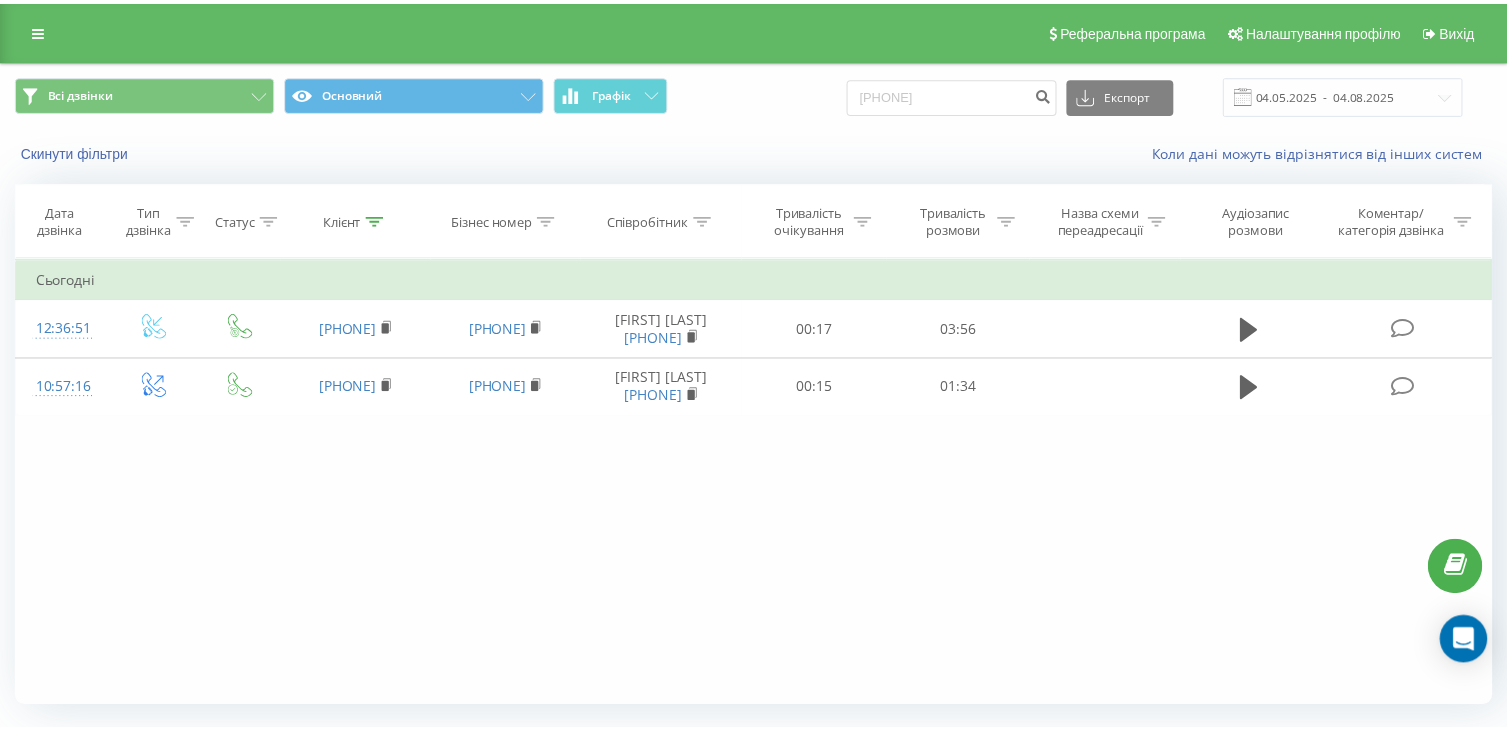 scroll, scrollTop: 0, scrollLeft: 0, axis: both 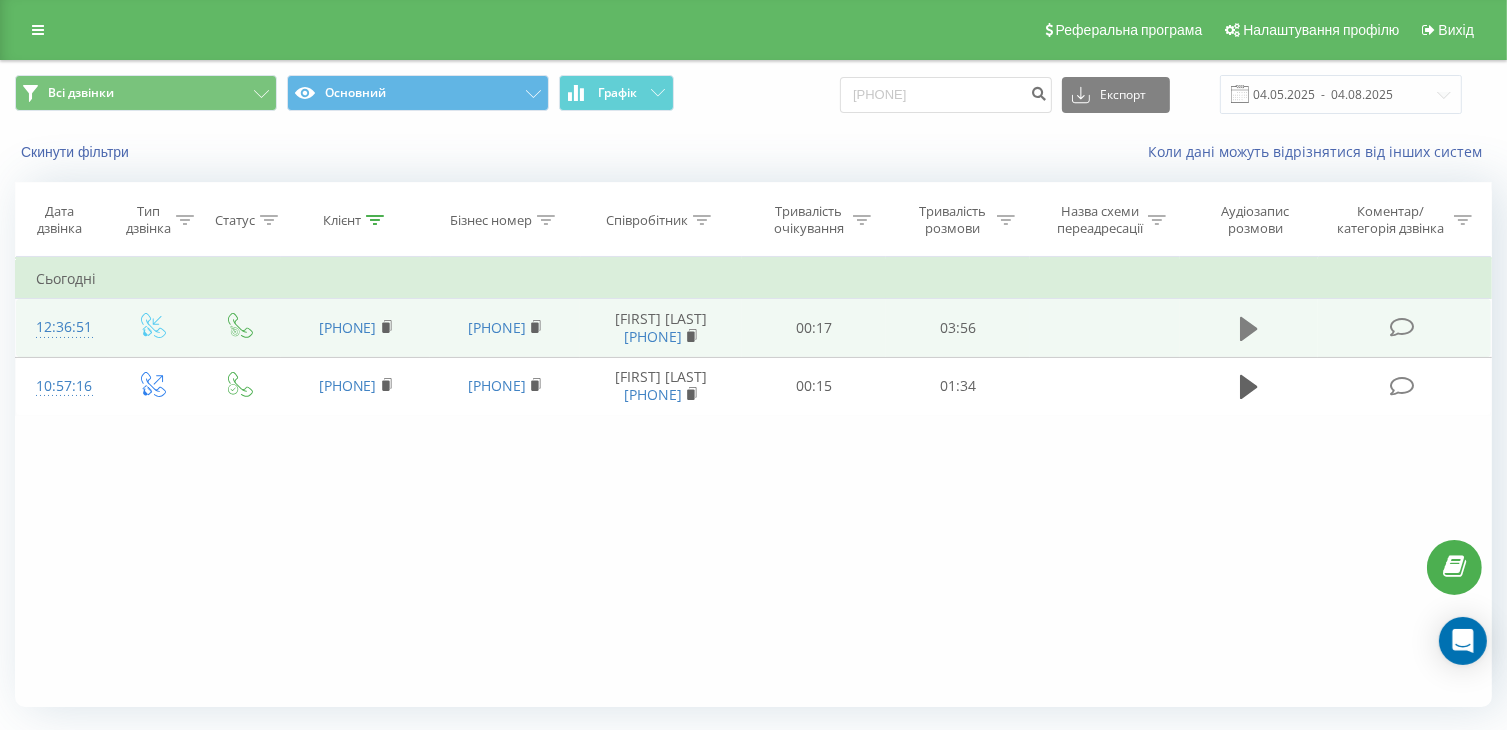 click 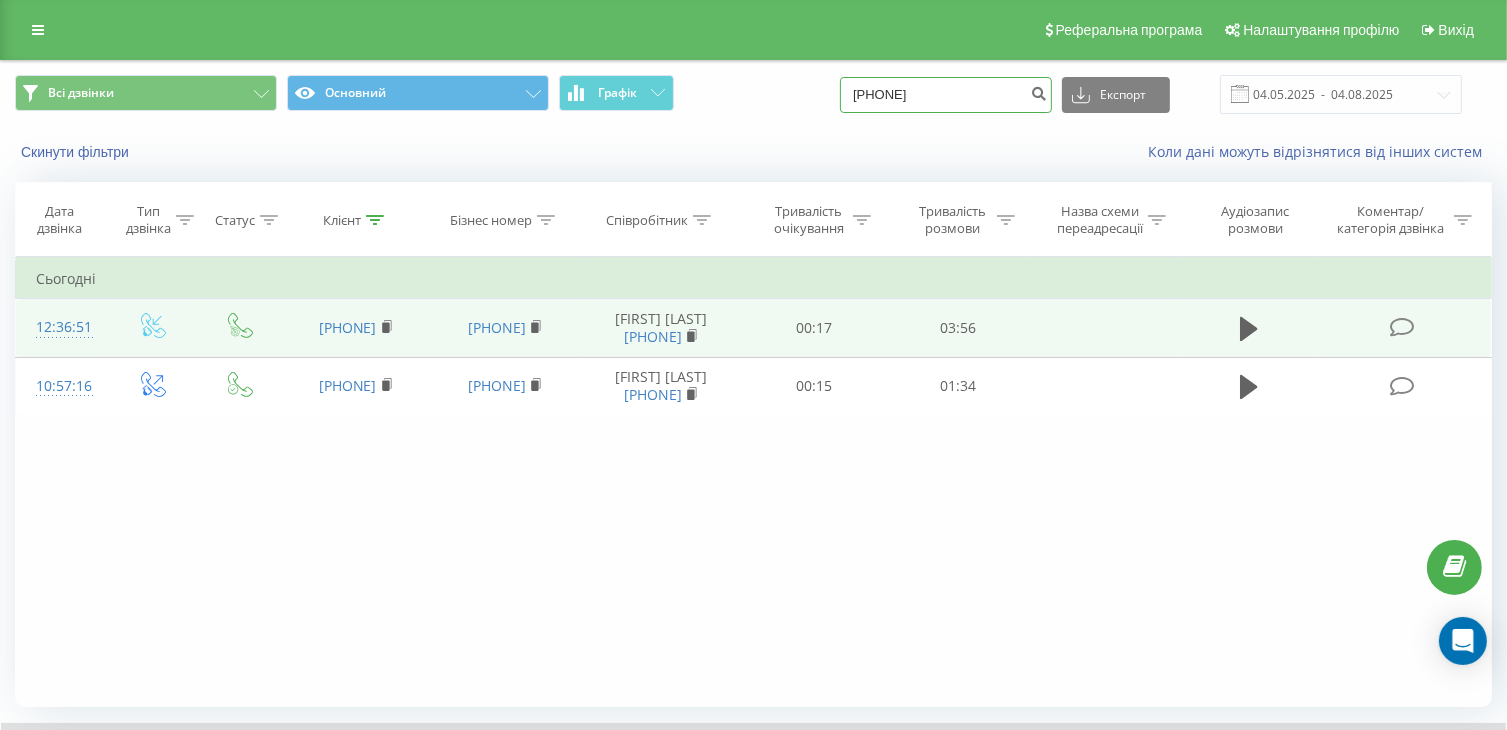 drag, startPoint x: 884, startPoint y: 97, endPoint x: 840, endPoint y: 102, distance: 44.28318 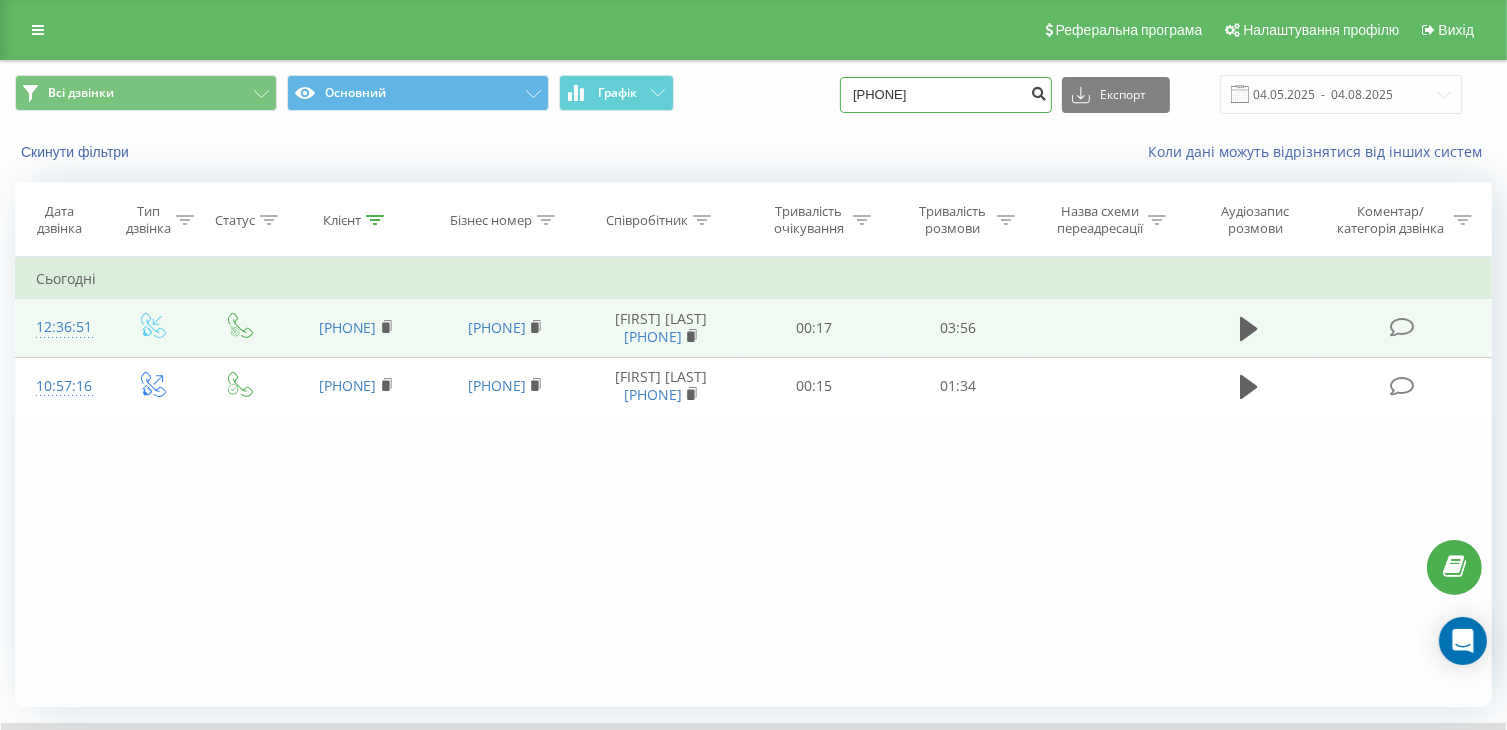 type on "[PHONE]" 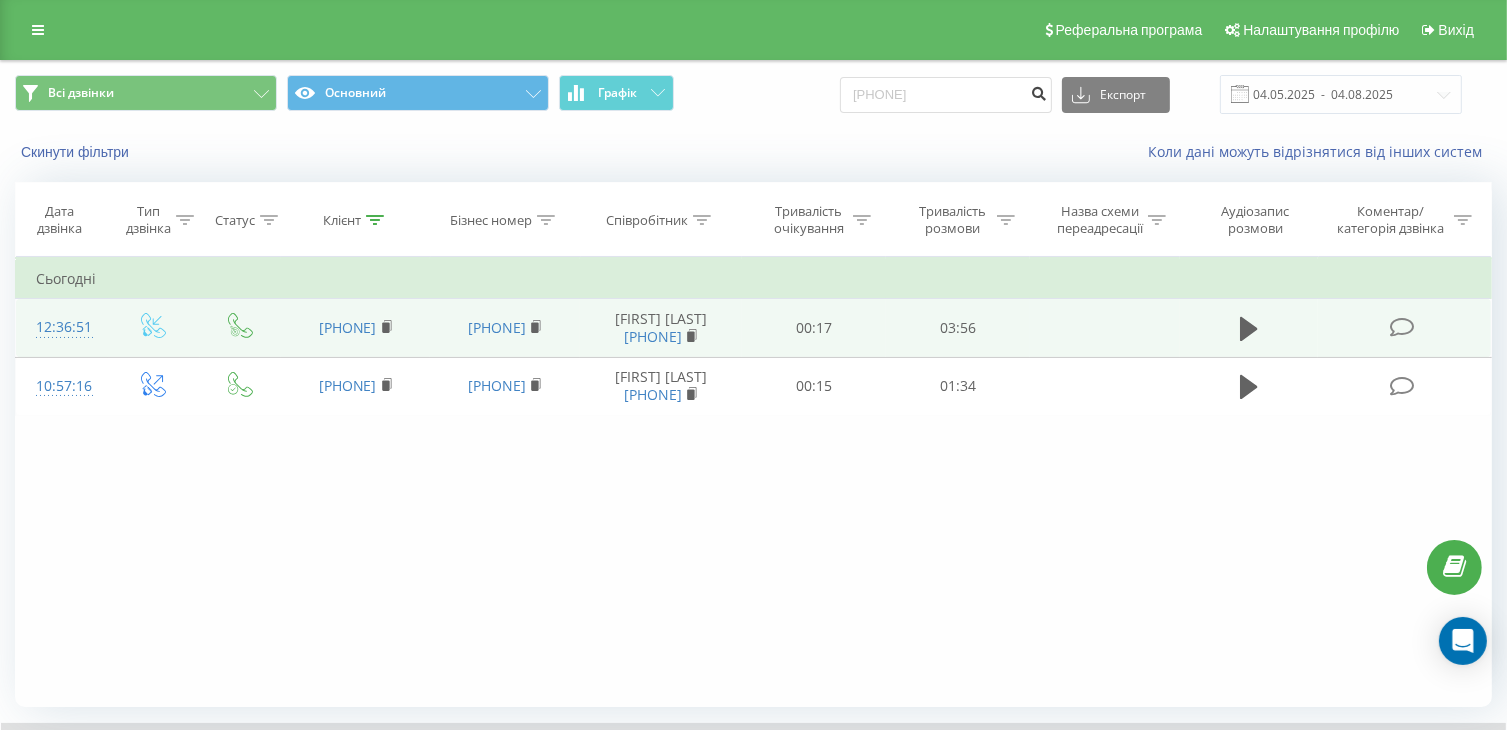 click at bounding box center (1038, 91) 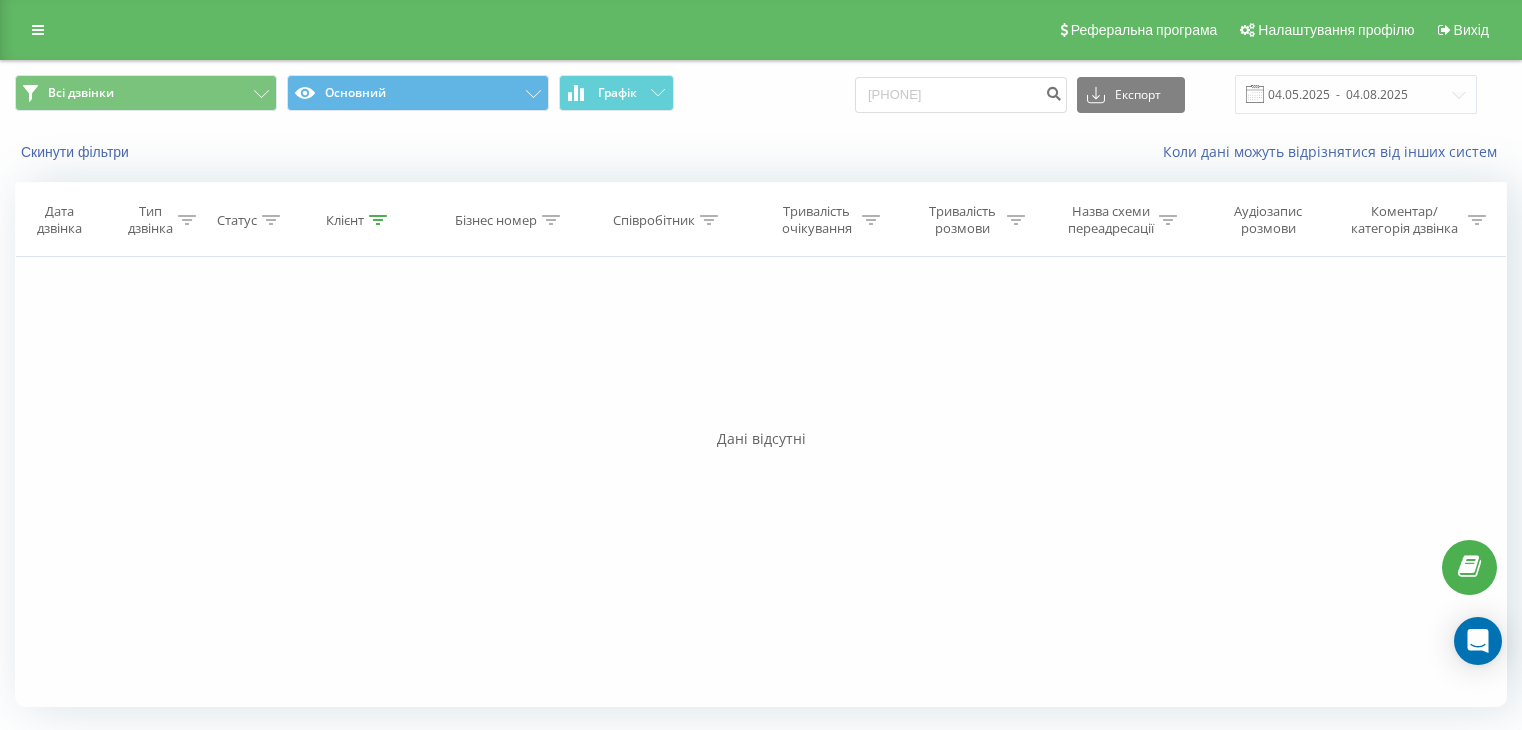 scroll, scrollTop: 0, scrollLeft: 0, axis: both 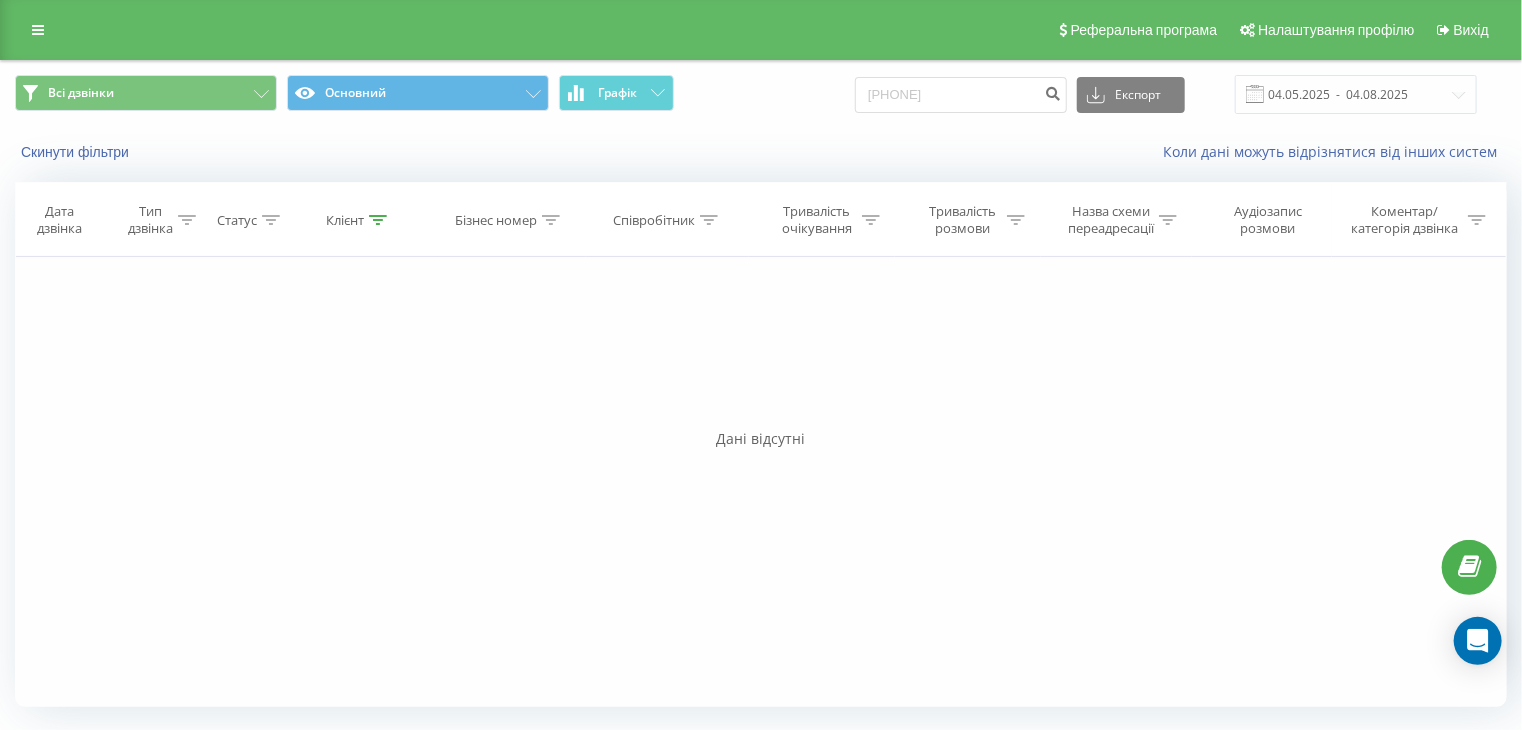 click on "Фільтрувати за умовою Дорівнює Введіть значення Скасувати OK Фільтрувати за умовою Дорівнює Введіть значення Скасувати OK Фільтрувати за умовою Містить Скасувати OK Фільтрувати за умовою Містить Скасувати OK Фільтрувати за умовою Містить Скасувати OK Фільтрувати за умовою Дорівнює Скасувати OK Фільтрувати за умовою Дорівнює Скасувати OK Фільтрувати за умовою Містить Скасувати OK Фільтрувати за умовою Дорівнює Введіть значення Скасувати OK" at bounding box center (761, 482) 